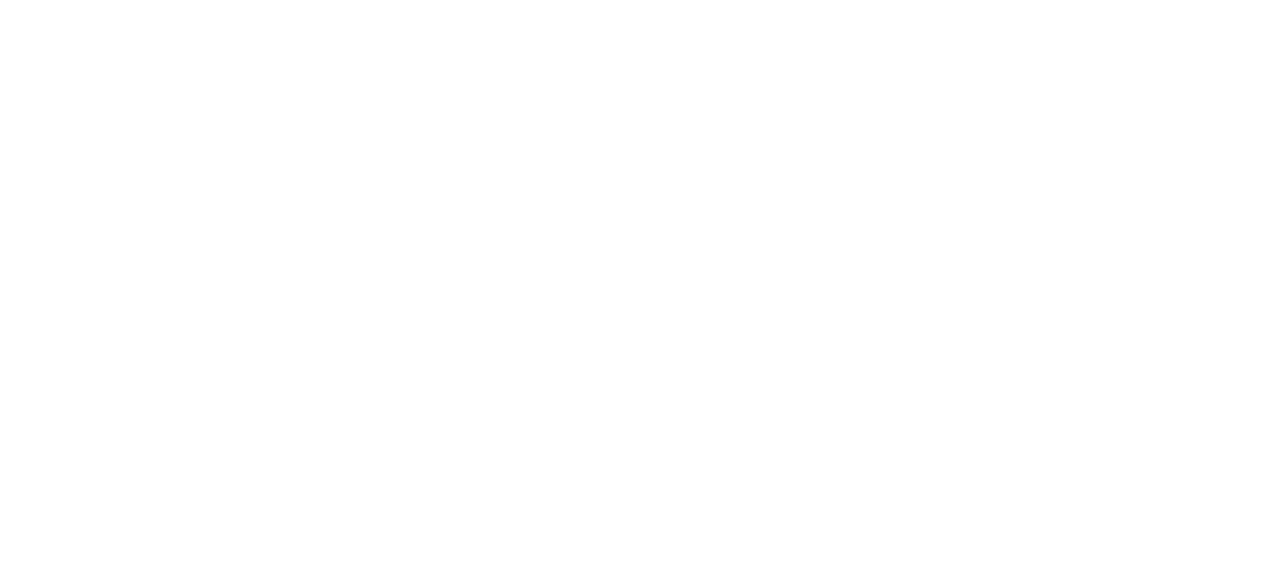scroll, scrollTop: 0, scrollLeft: 0, axis: both 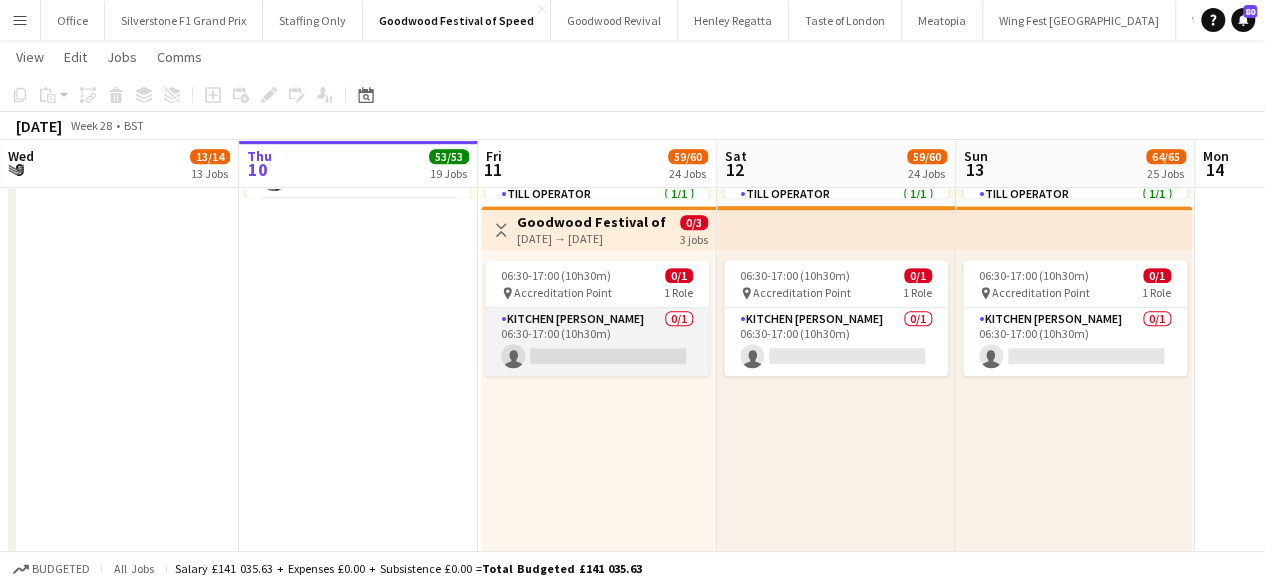 click on "Kitchen [PERSON_NAME]   0/1   06:30-17:00 (10h30m)
single-neutral-actions" at bounding box center (597, 342) 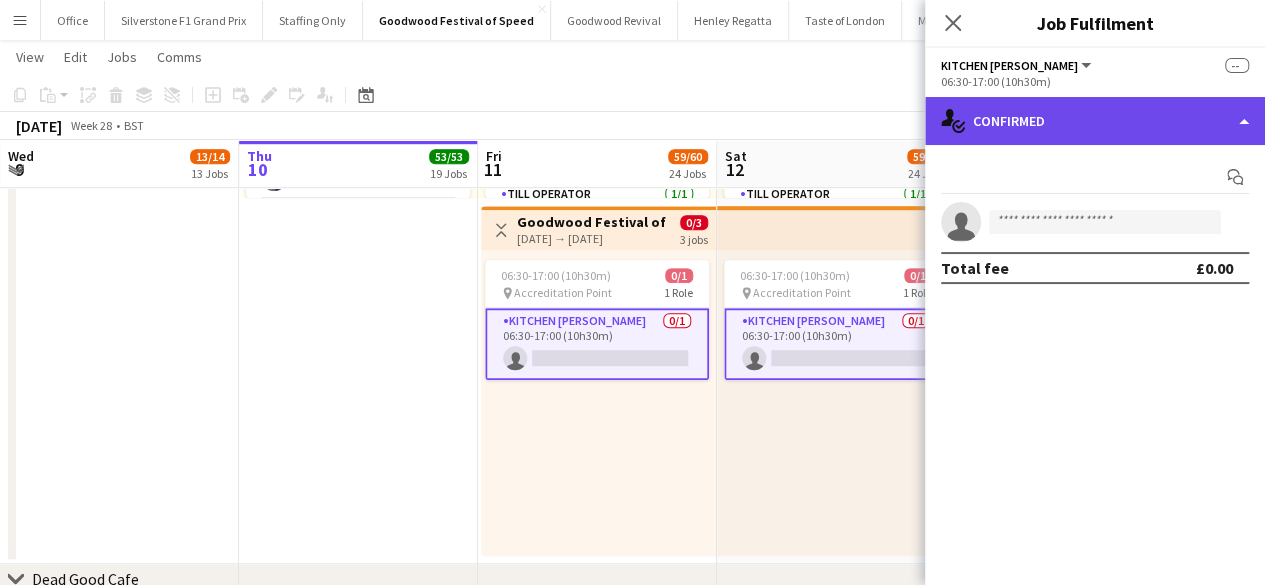 click on "single-neutral-actions-check-2
Confirmed" 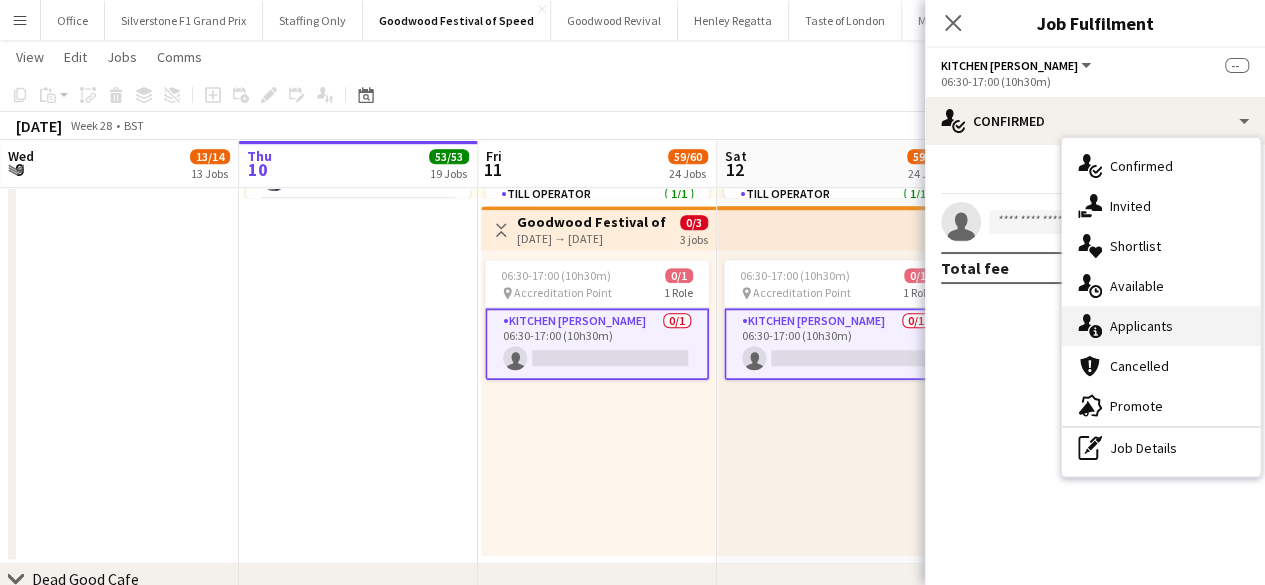 click on "single-neutral-actions-information
Applicants" at bounding box center (1161, 326) 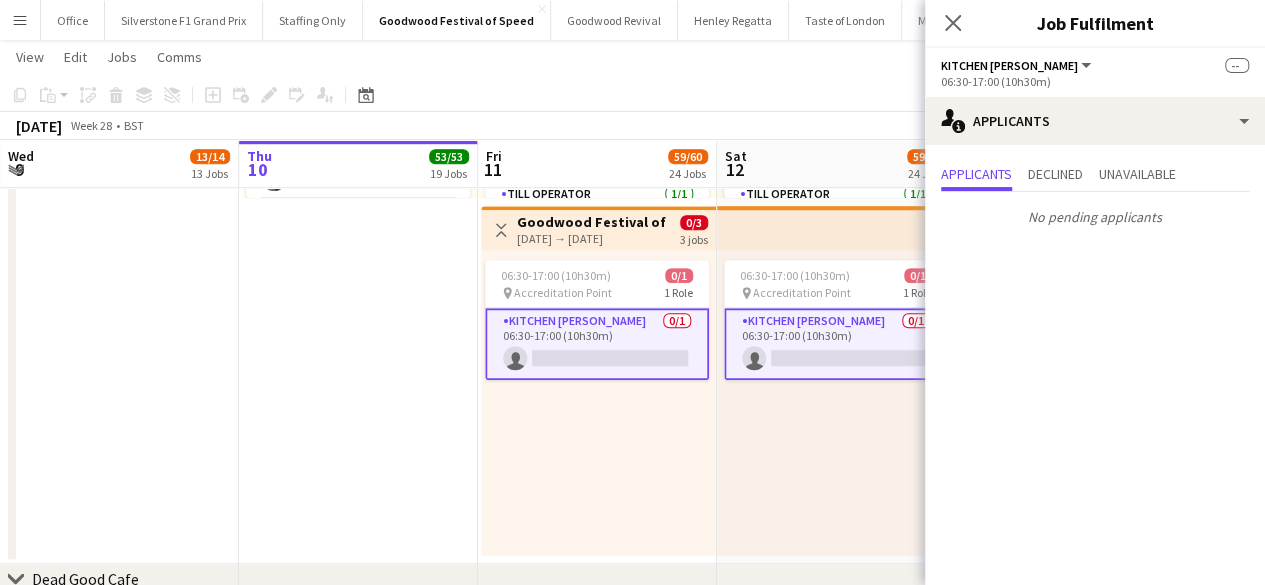click on "In progress   06:00-20:00 (14h)    1/1
pin
Accreditation Point   1 Role   Cafe supervisor   [DATE]   06:00-20:00 (14h)
[PERSON_NAME]
Toggle View
Goodwood Festival of Speed - Cricket Pitch Café Team  [DATE] → [DATE]   32/32   4 jobs   In progress   06:00-19:30 (13h30m)    8/8
pin
Accreditation Point   7 Roles   Barista   [DATE]   06:00-19:30 (13h30m)
[PERSON_NAME] [PERSON_NAME]  Barista   [DATE]   06:30-17:00 (10h30m)
[PERSON_NAME]  Chef   [DATE]   06:30-17:00 (10h30m)
[PERSON_NAME]  Kitchen [PERSON_NAME]   [DATE]   06:30-17:00 (10h30m)
[PERSON_NAME]  Till Operator   [DATE]   06:30-17:00 (10h30m)
[PERSON_NAME]  Till Operator   [DATE]   06:30-19:00 (12h30m)
[PERSON_NAME]   [DATE]   06:30-19:30 (13h)
[PERSON_NAME]" at bounding box center [358, 23] 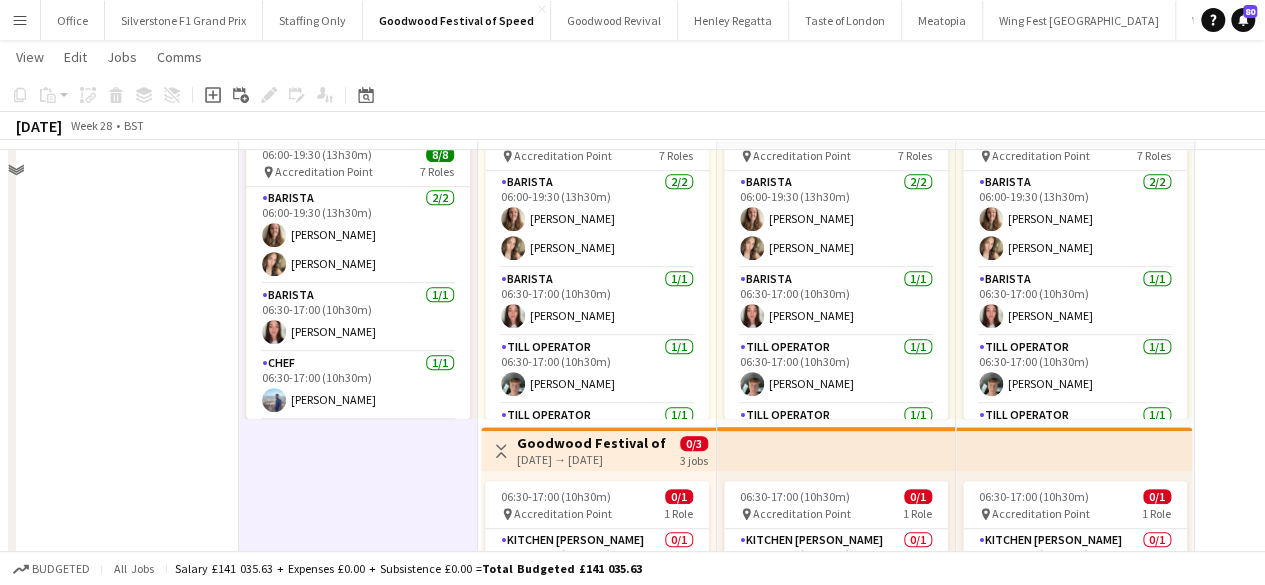 scroll, scrollTop: 8031, scrollLeft: 0, axis: vertical 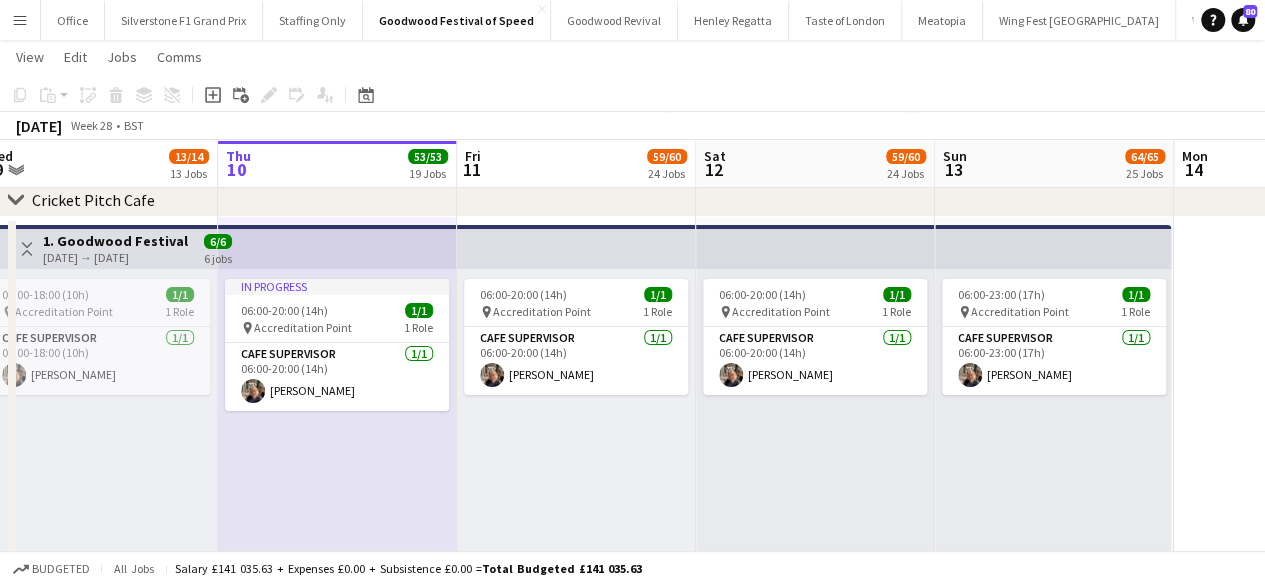 click on "Menu" at bounding box center [20, 20] 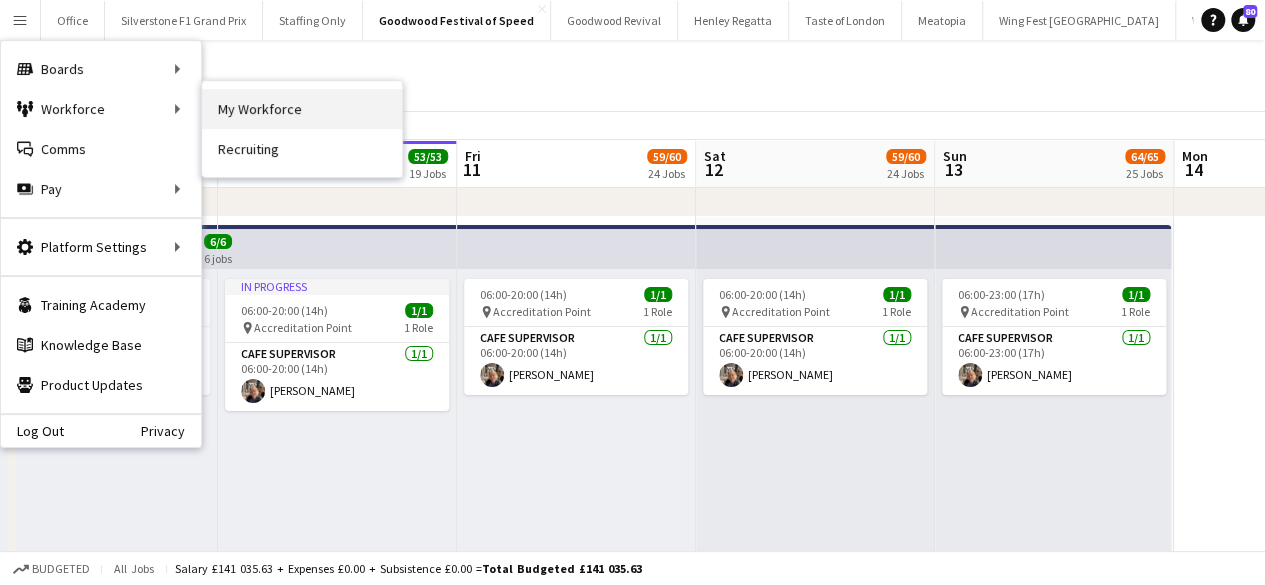 click on "My Workforce" at bounding box center [302, 109] 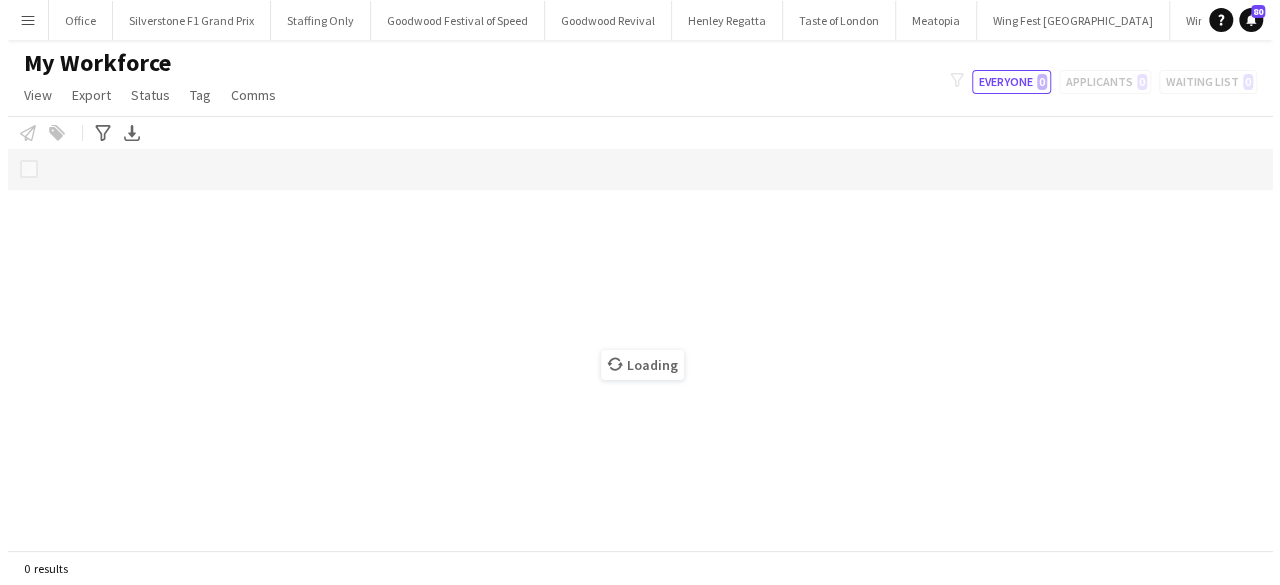 scroll, scrollTop: 0, scrollLeft: 0, axis: both 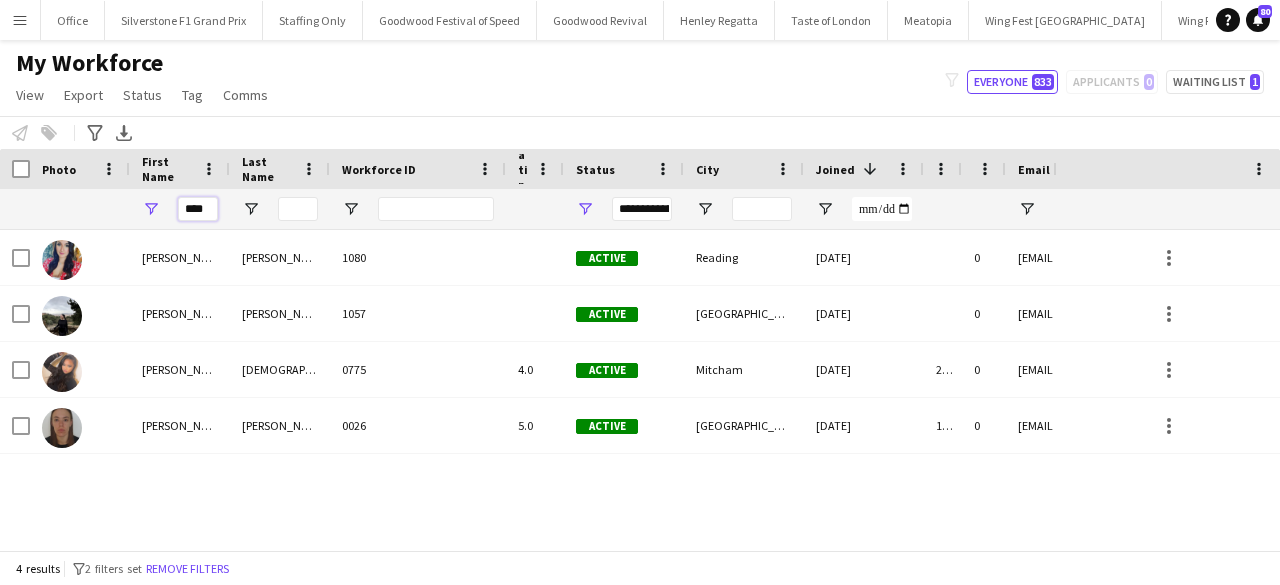 click on "****" at bounding box center (198, 209) 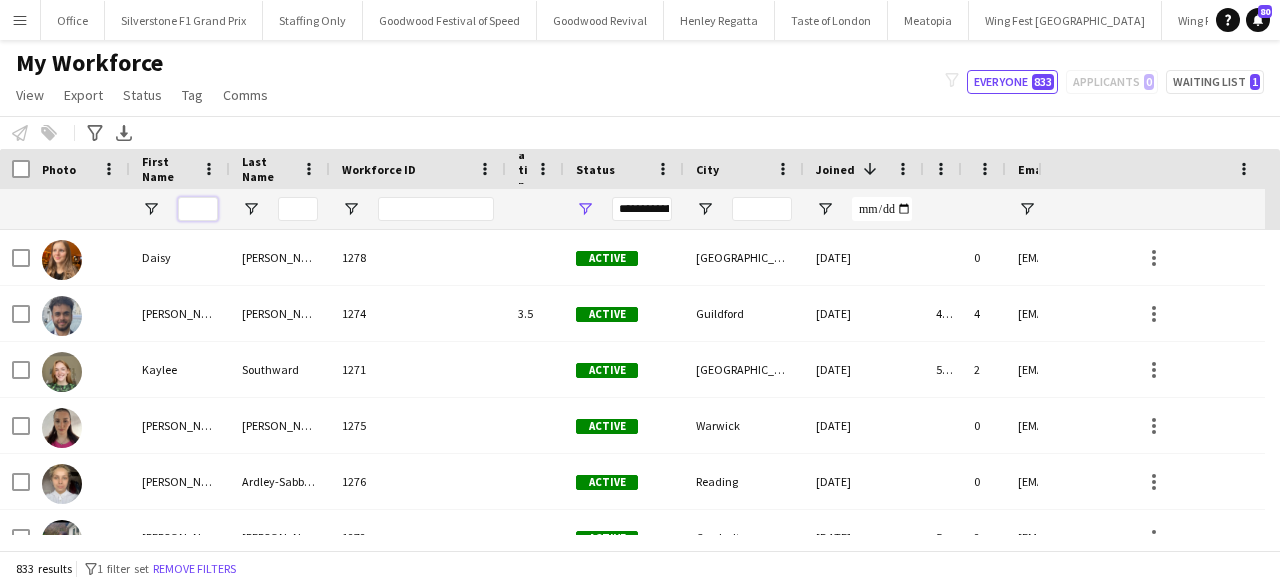 type 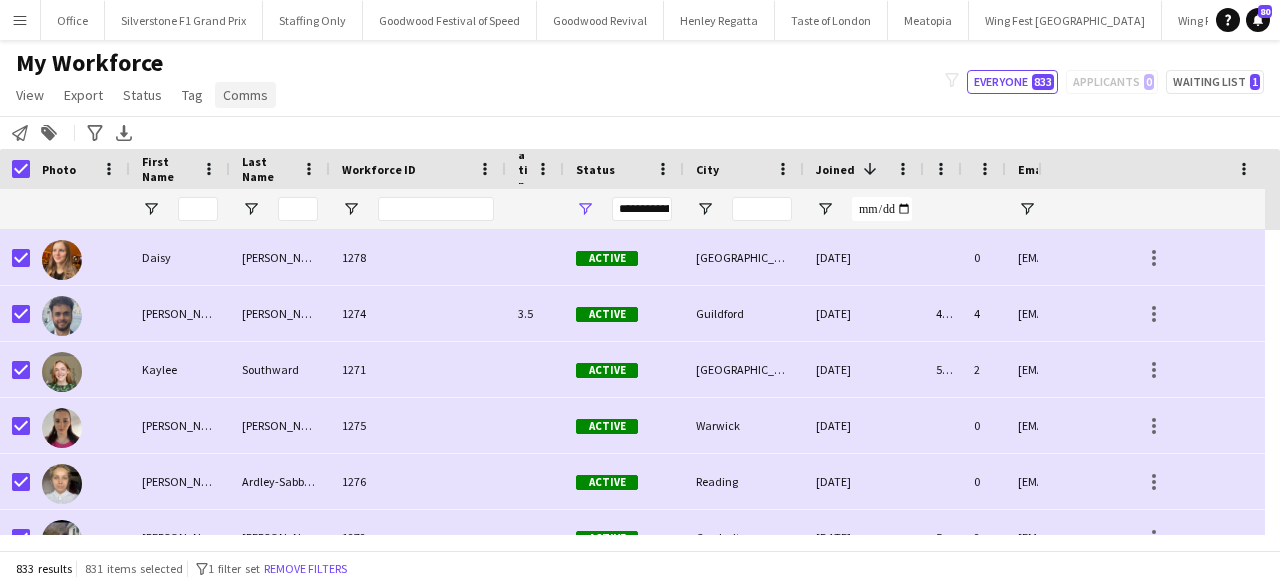 click on "Comms" 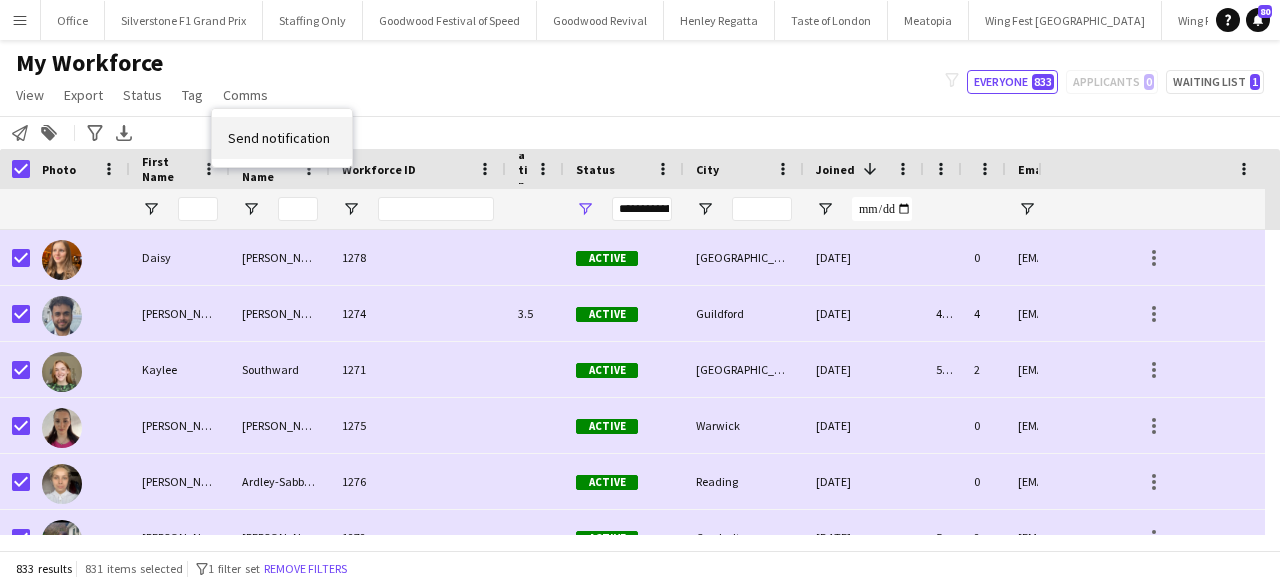 click on "Send notification" at bounding box center [282, 138] 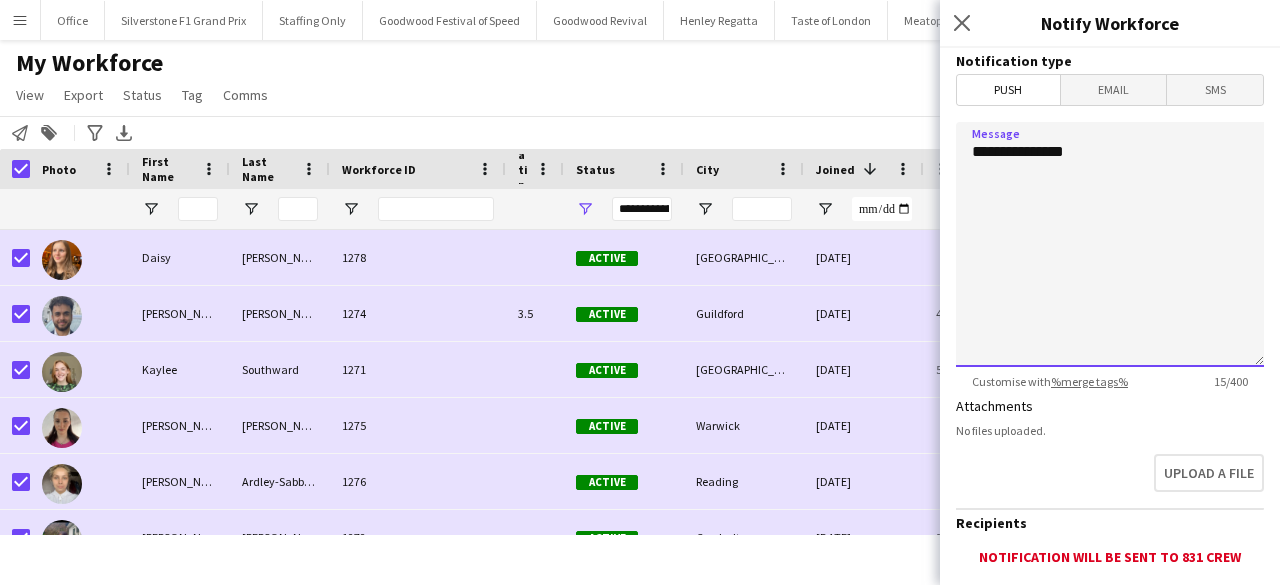 click on "**********" at bounding box center (1110, 244) 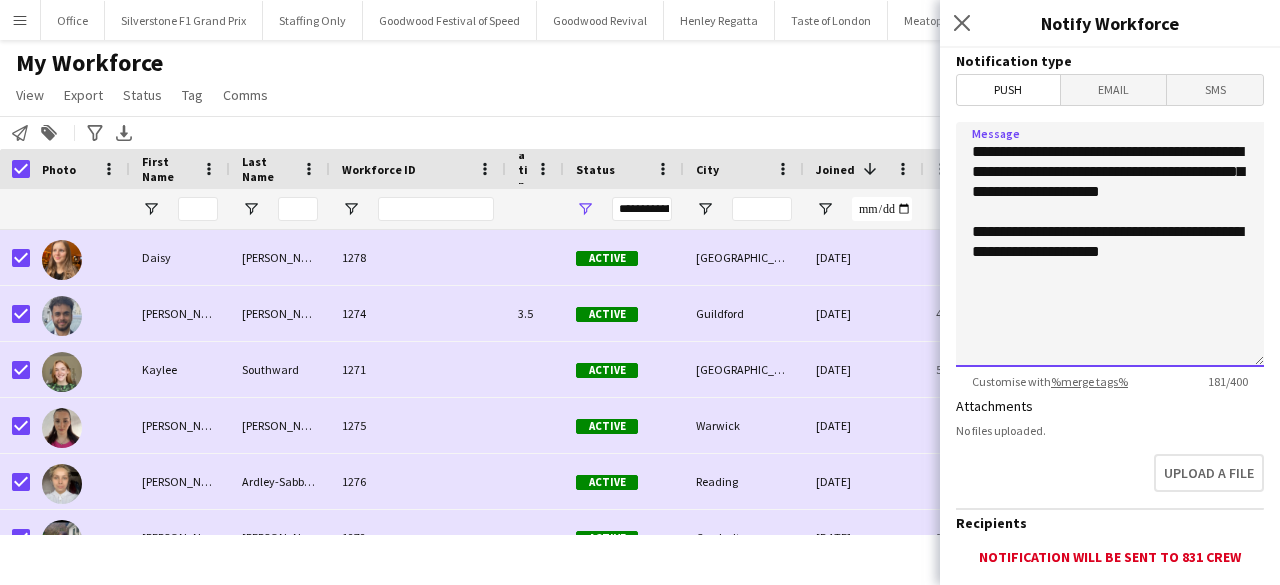click on "**********" at bounding box center (1110, 244) 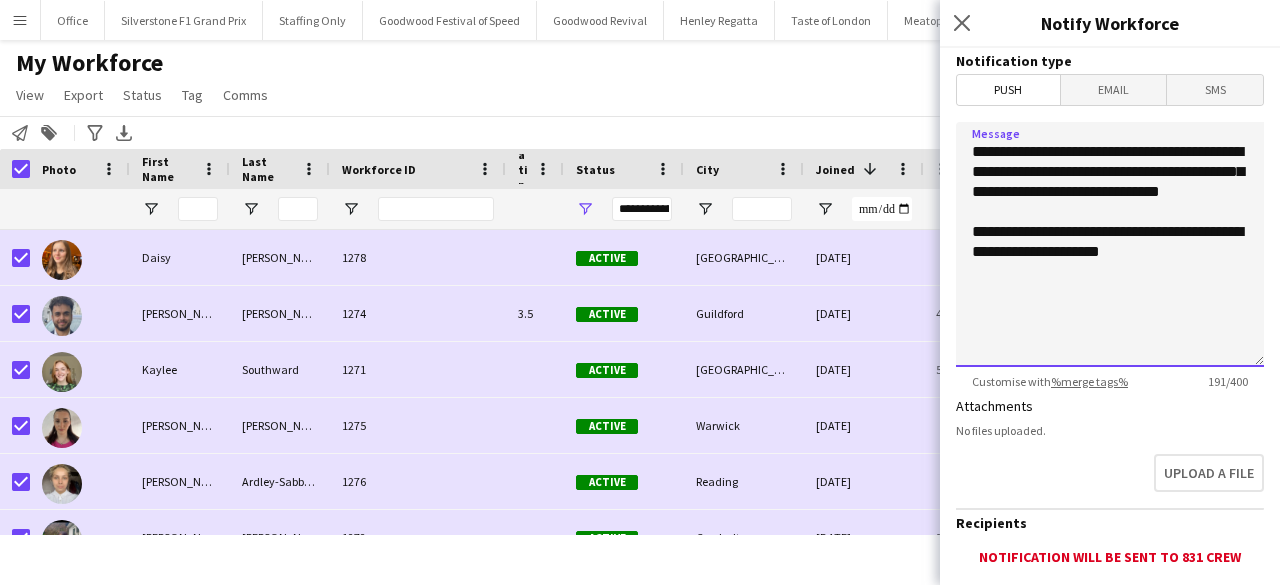 type on "**********" 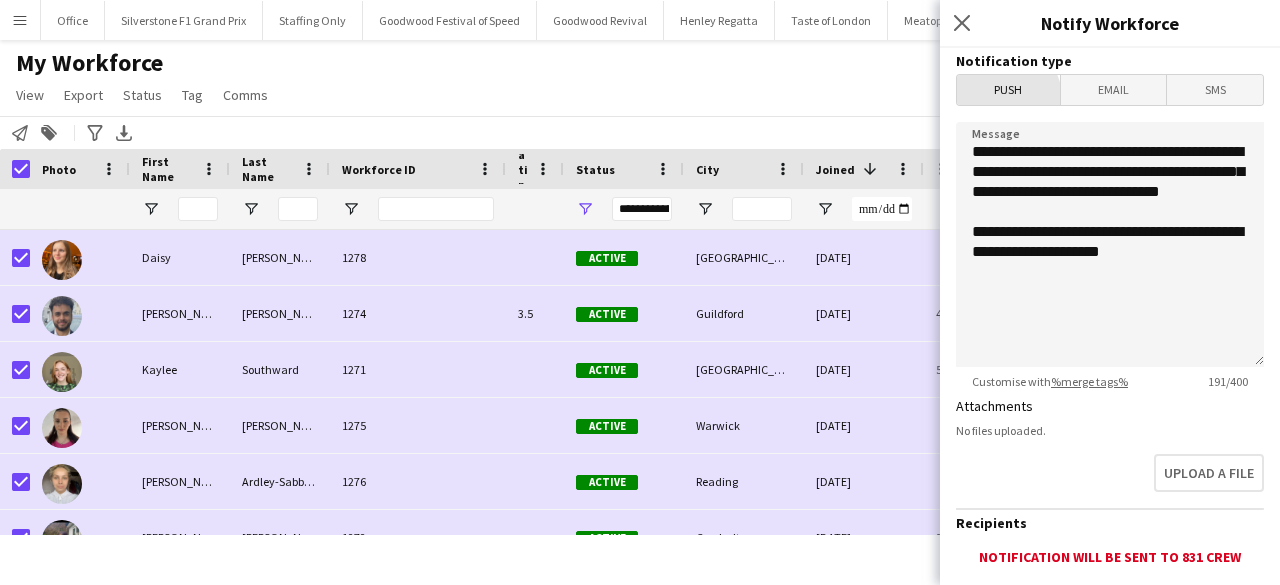 click on "Push" at bounding box center (1008, 90) 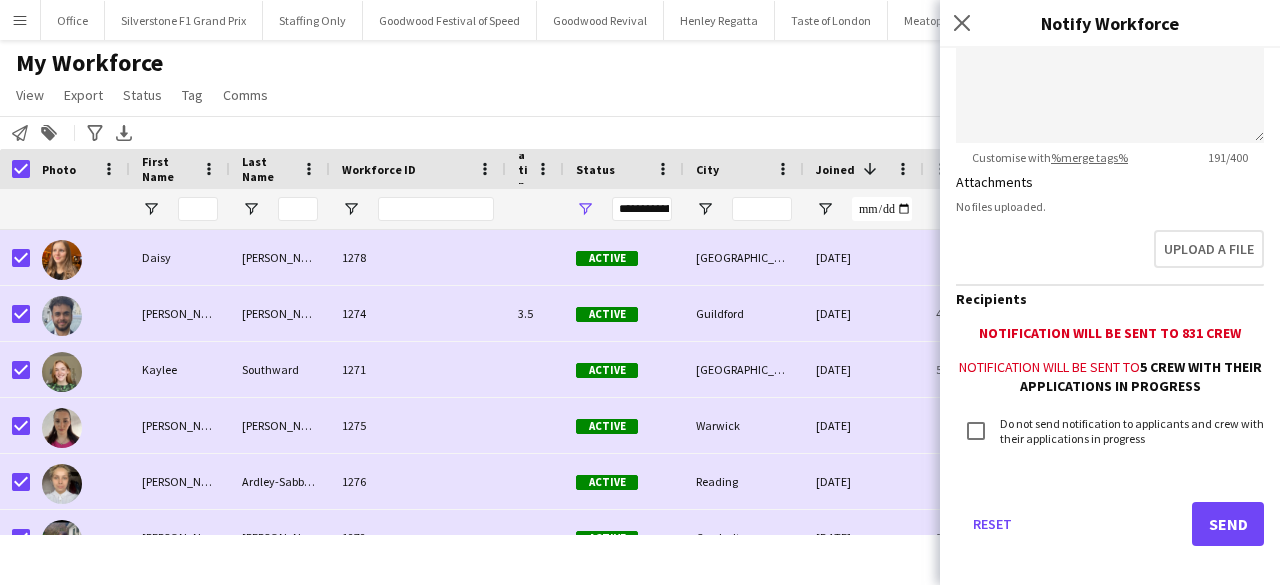 scroll, scrollTop: 241, scrollLeft: 0, axis: vertical 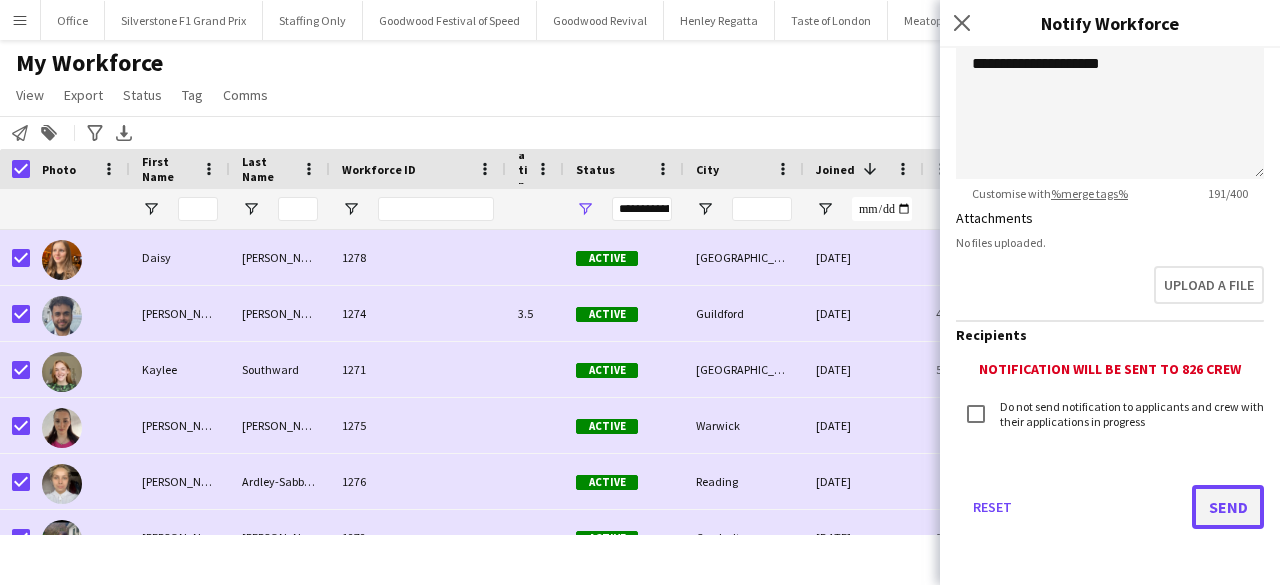 click on "Send" 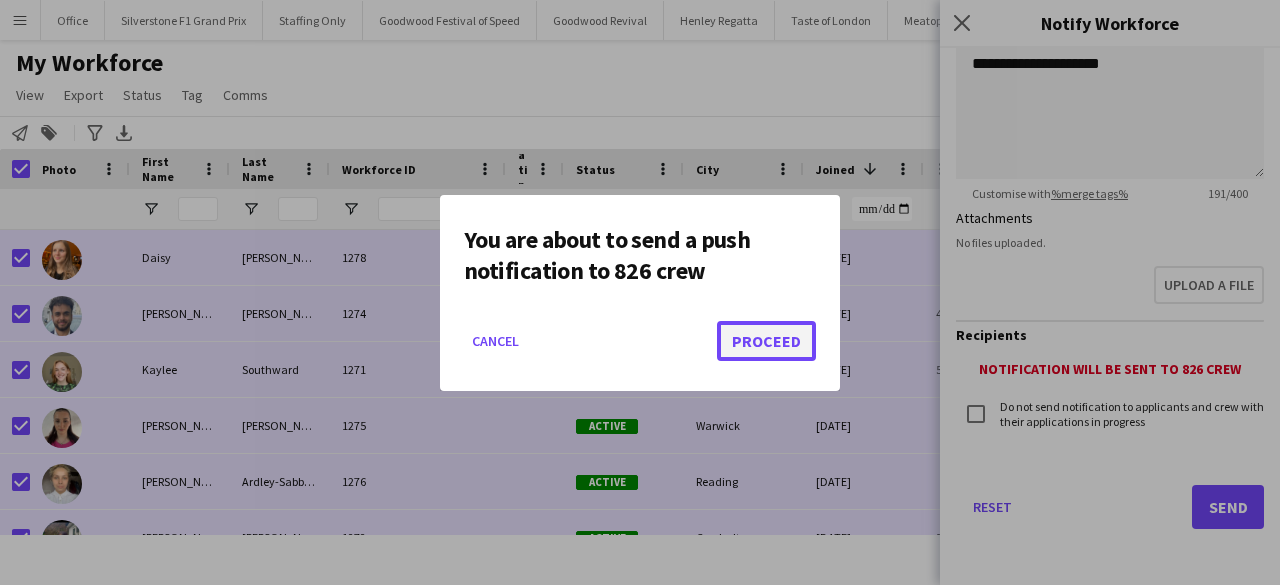 click on "Proceed" 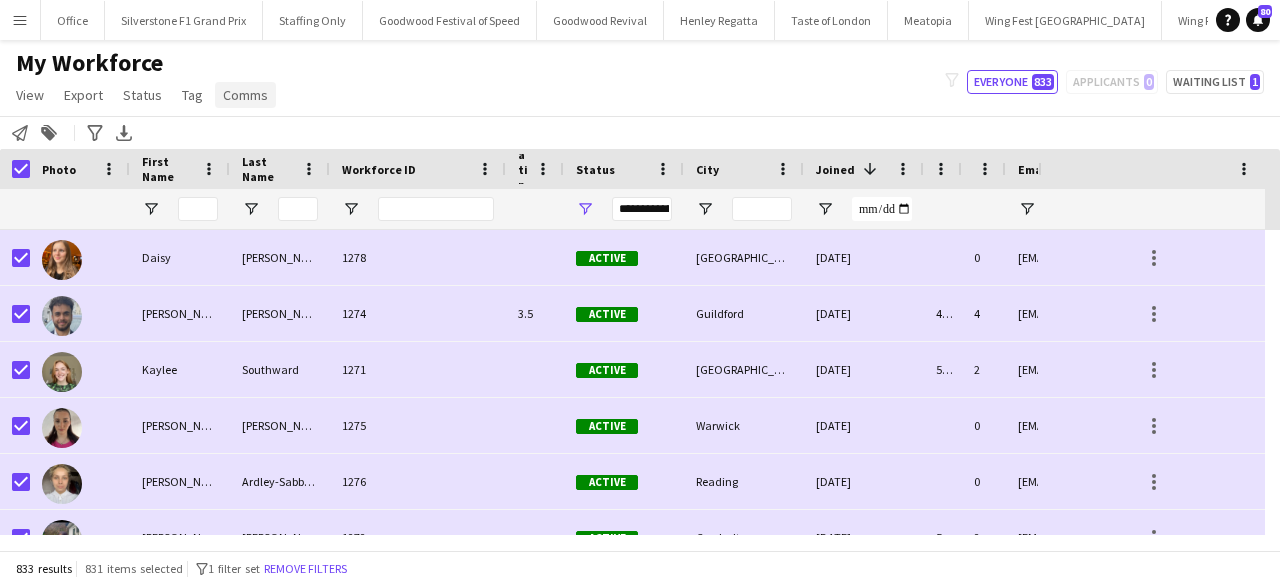 click on "Comms" 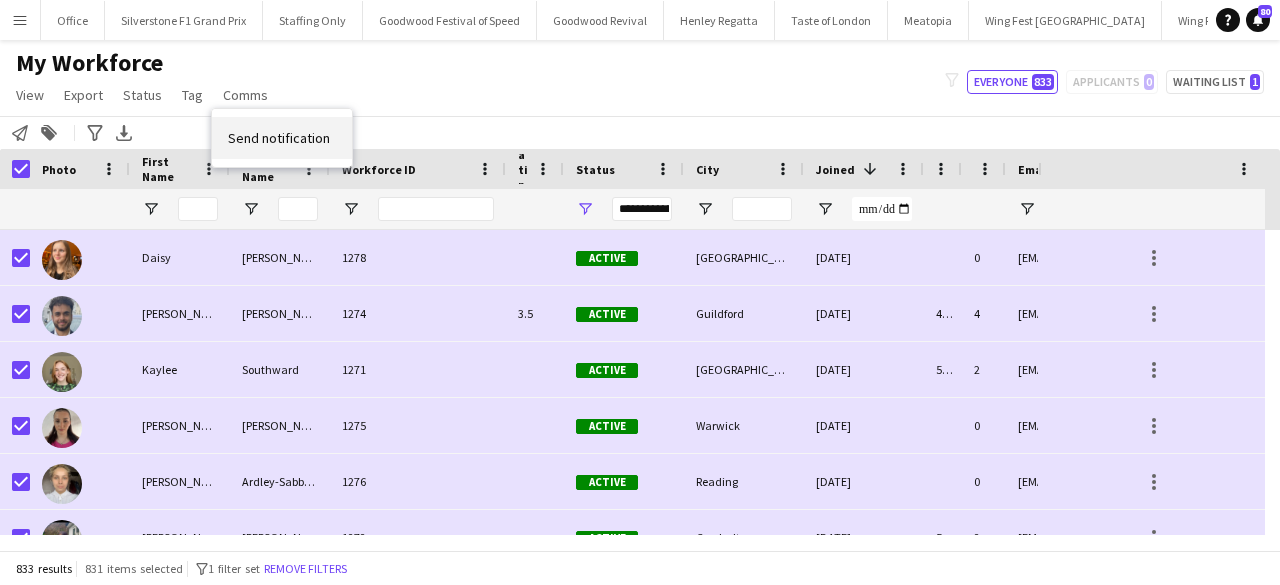 click on "Send notification" at bounding box center [279, 138] 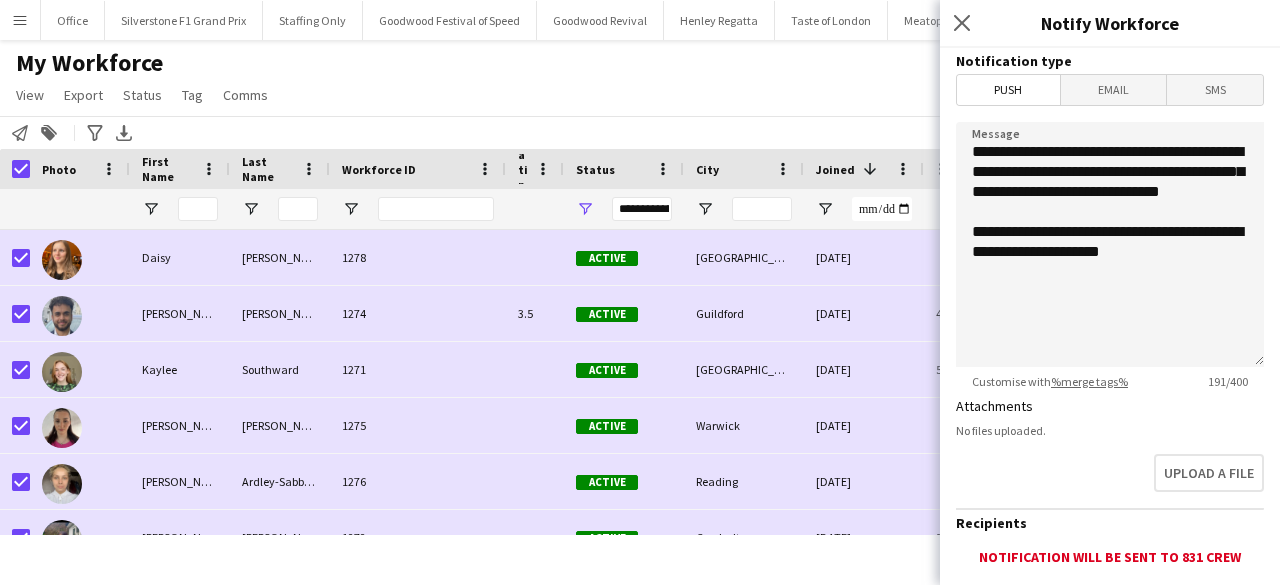 click on "SMS" at bounding box center (1215, 90) 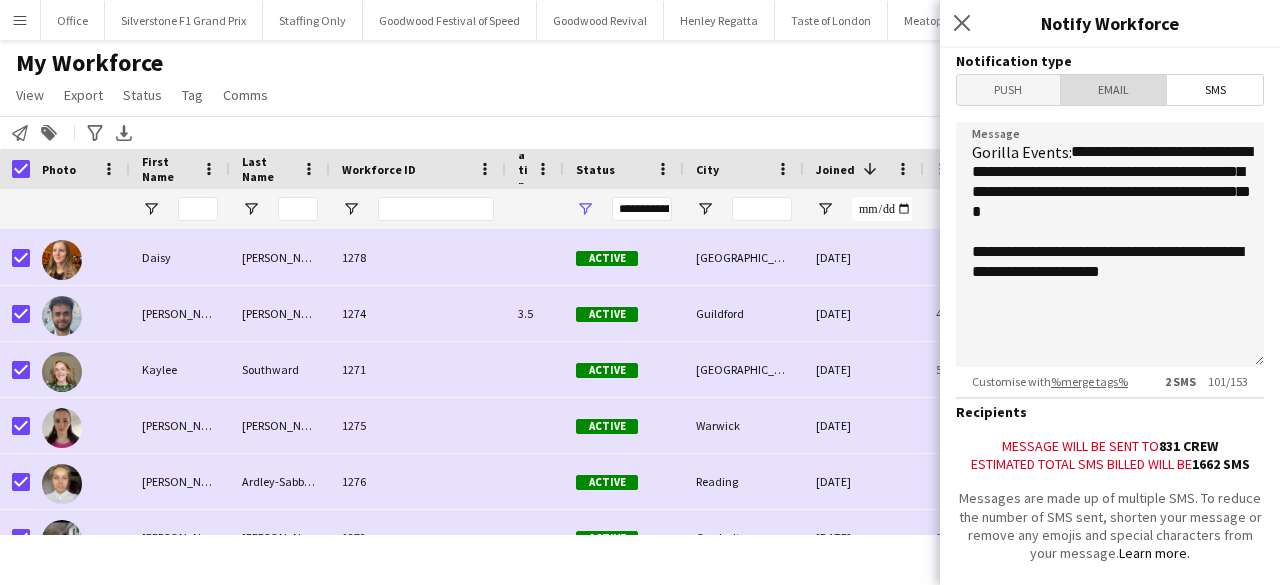 click on "Email" at bounding box center [1114, 90] 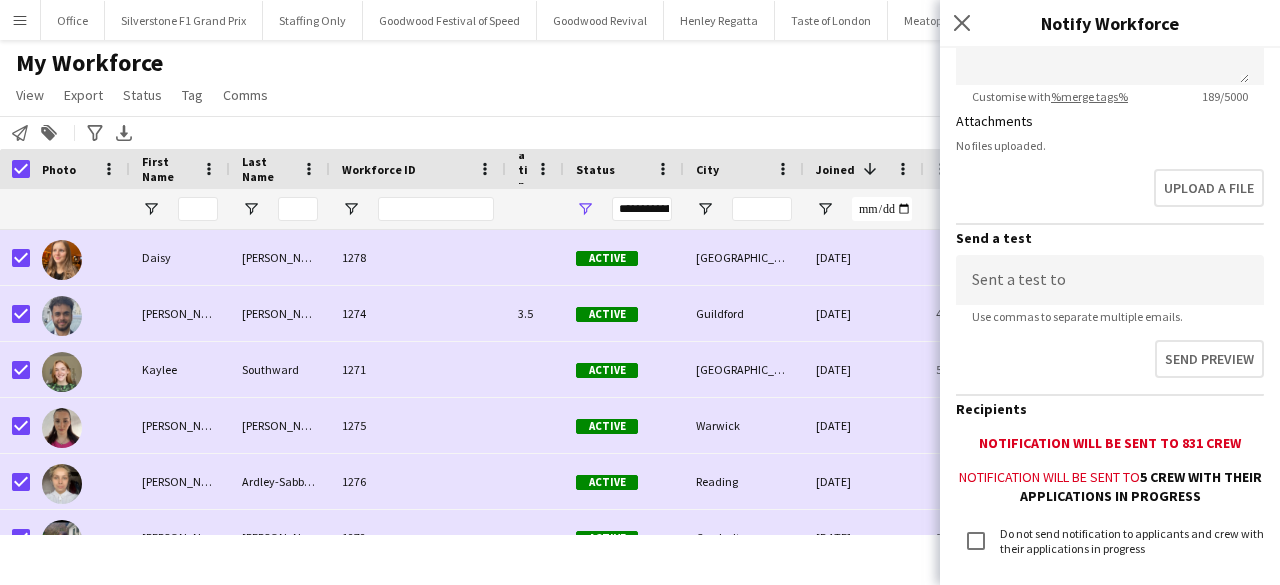 scroll, scrollTop: 553, scrollLeft: 0, axis: vertical 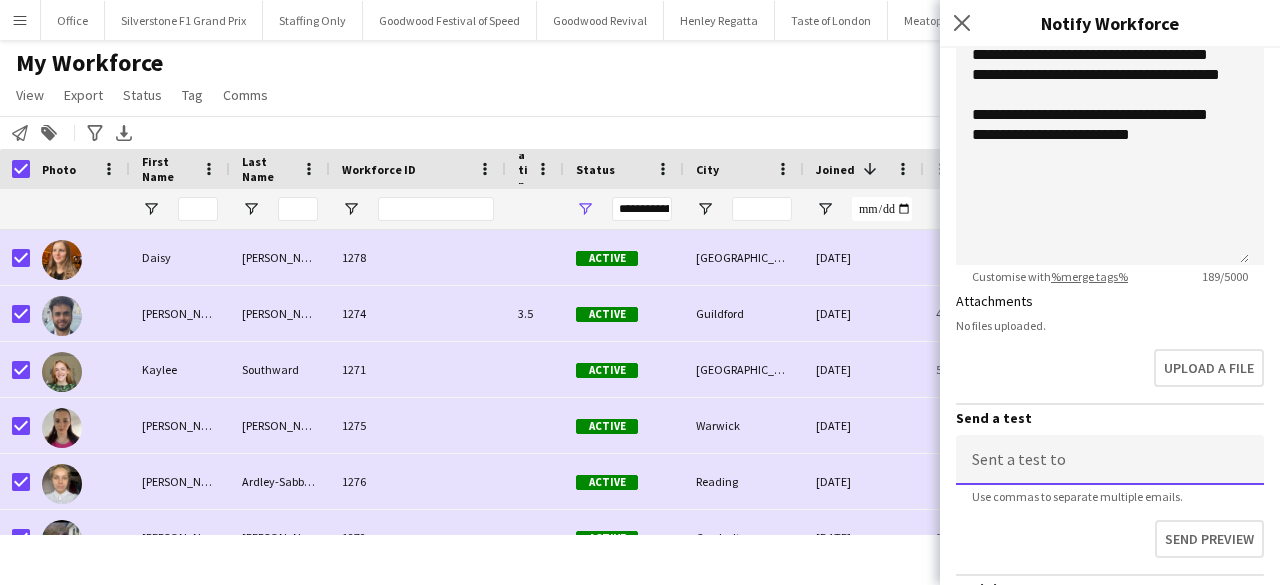 click 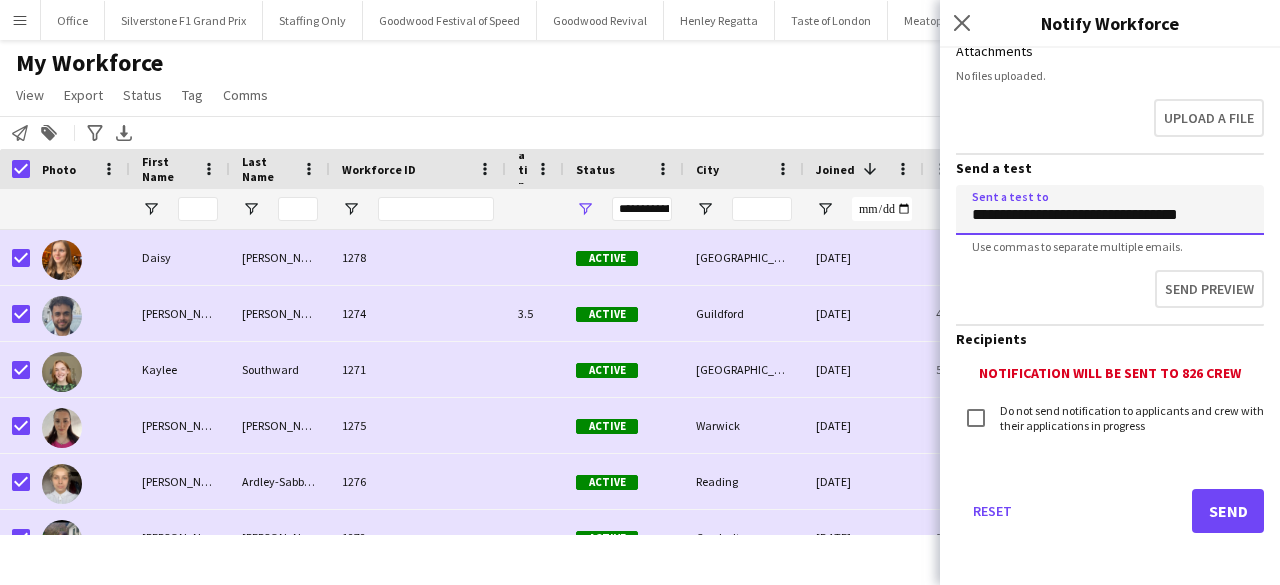 scroll, scrollTop: 622, scrollLeft: 0, axis: vertical 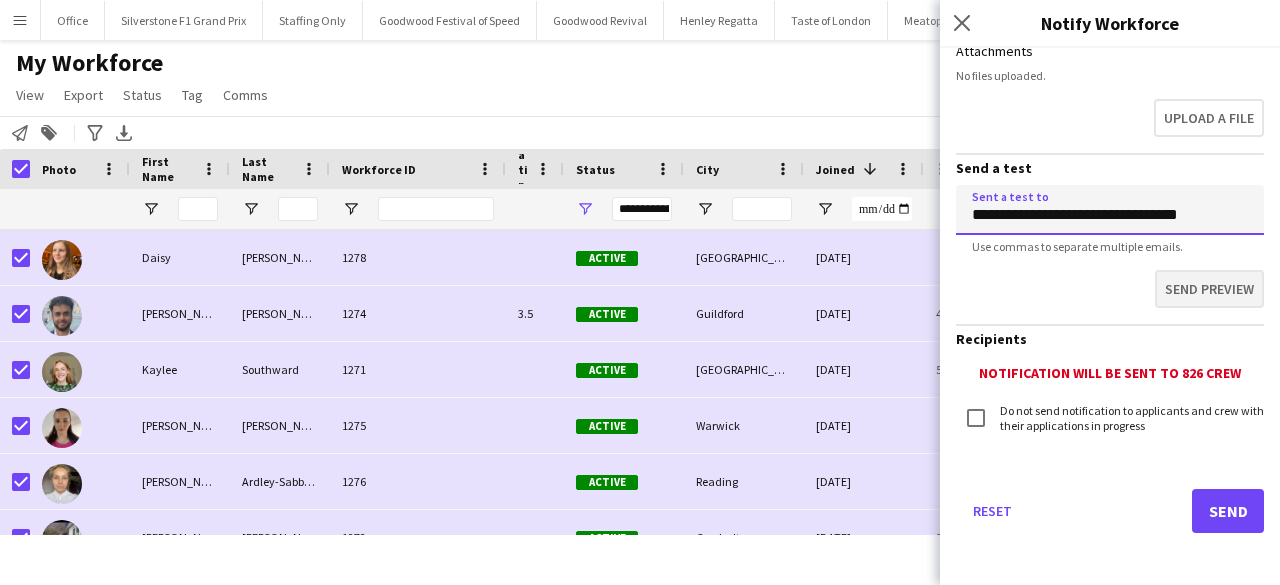 type on "**********" 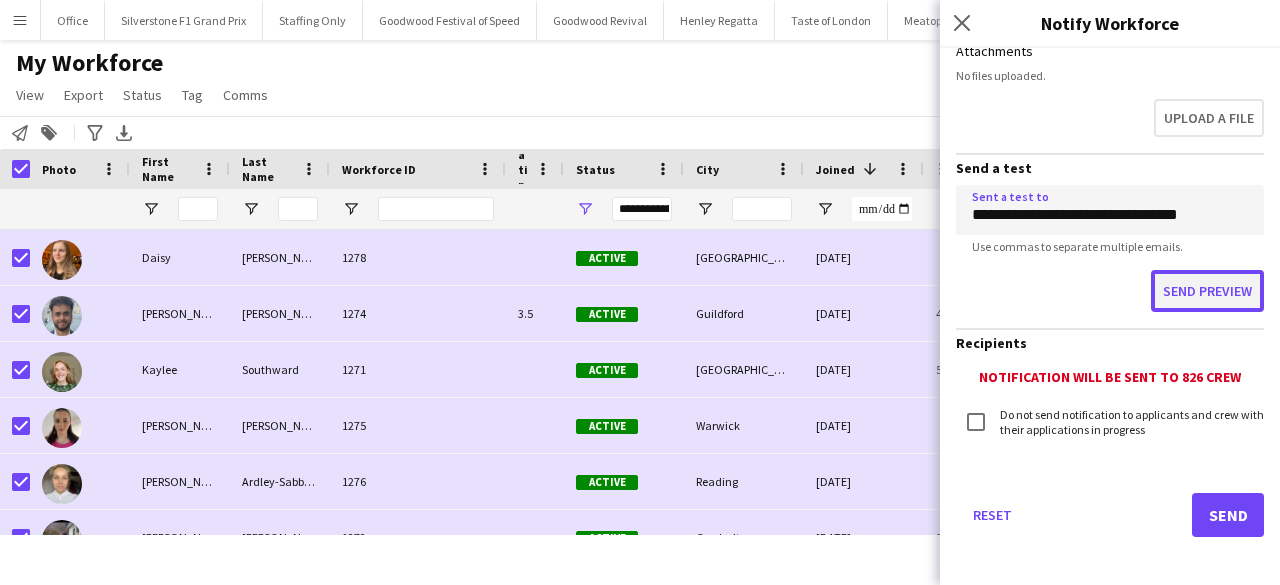 click on "Send preview" 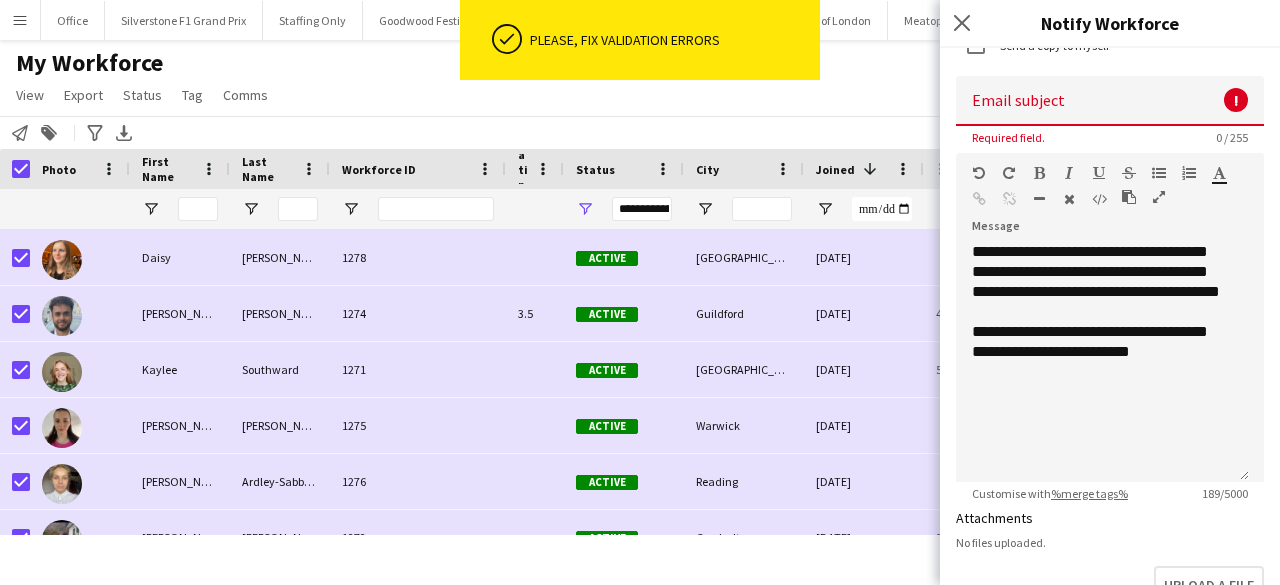 scroll, scrollTop: 146, scrollLeft: 0, axis: vertical 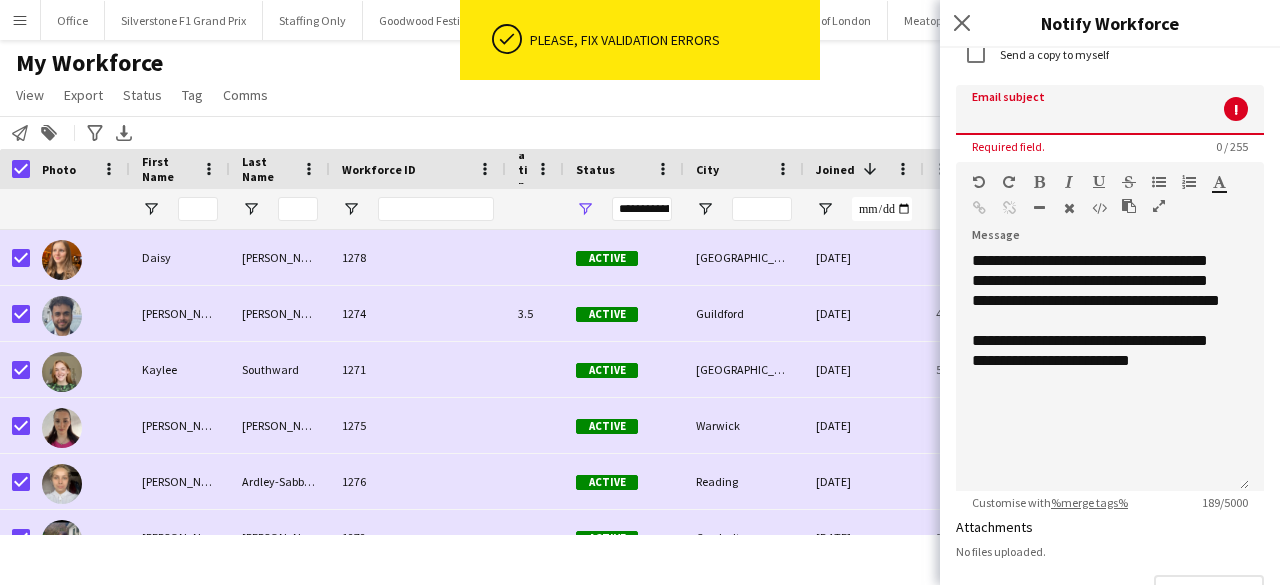 click 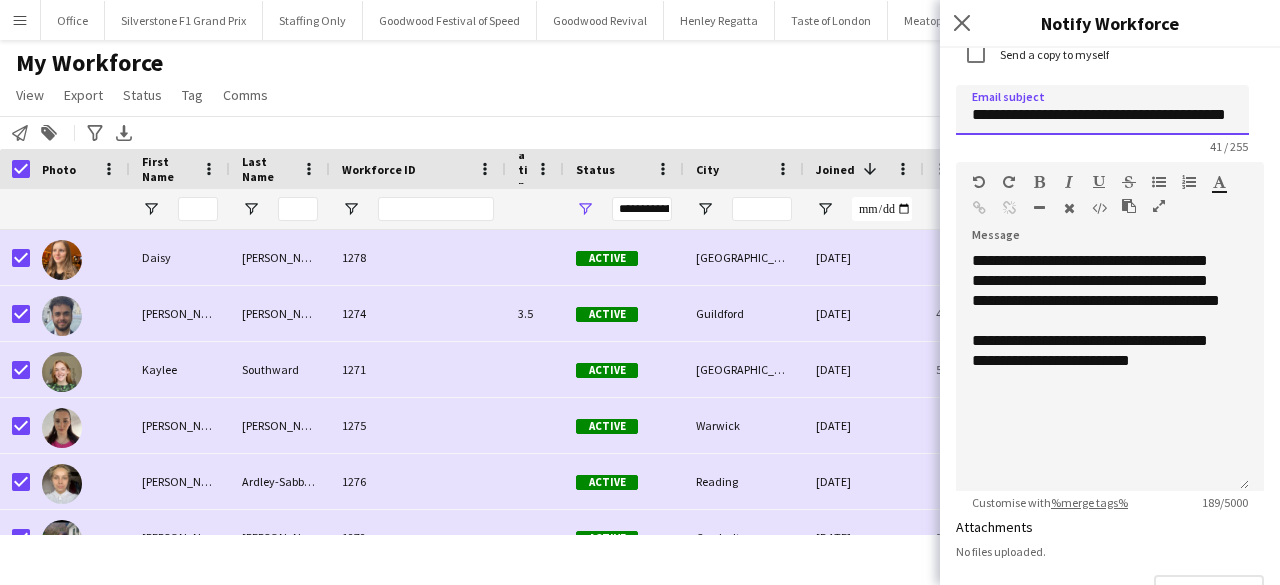 scroll, scrollTop: 0, scrollLeft: 29, axis: horizontal 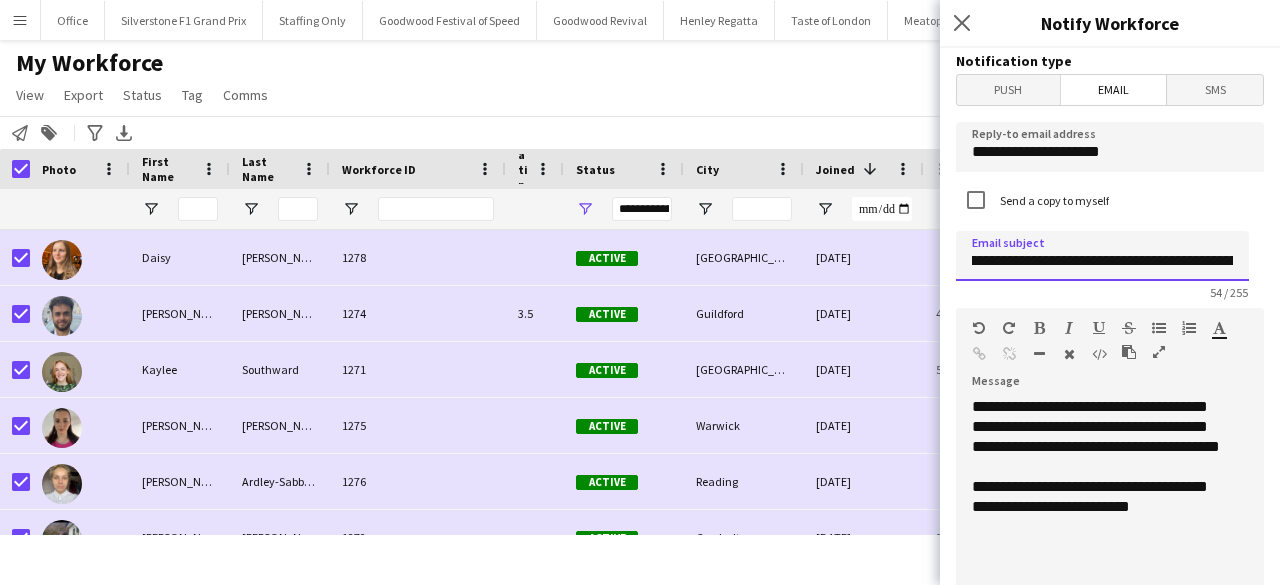 type on "**********" 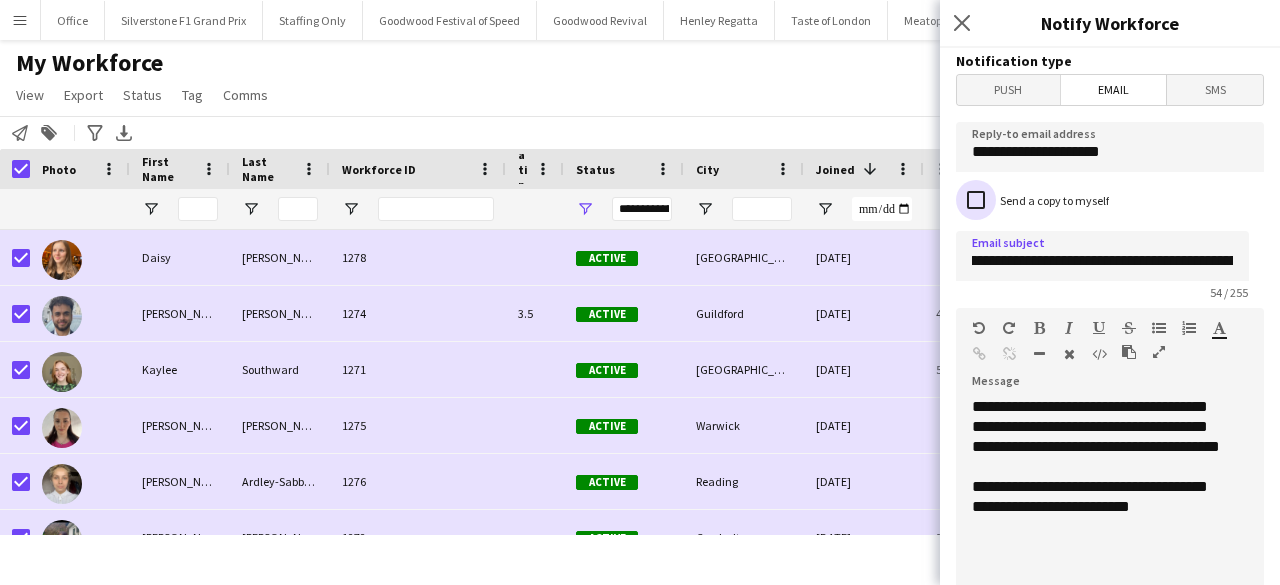 scroll, scrollTop: 0, scrollLeft: 0, axis: both 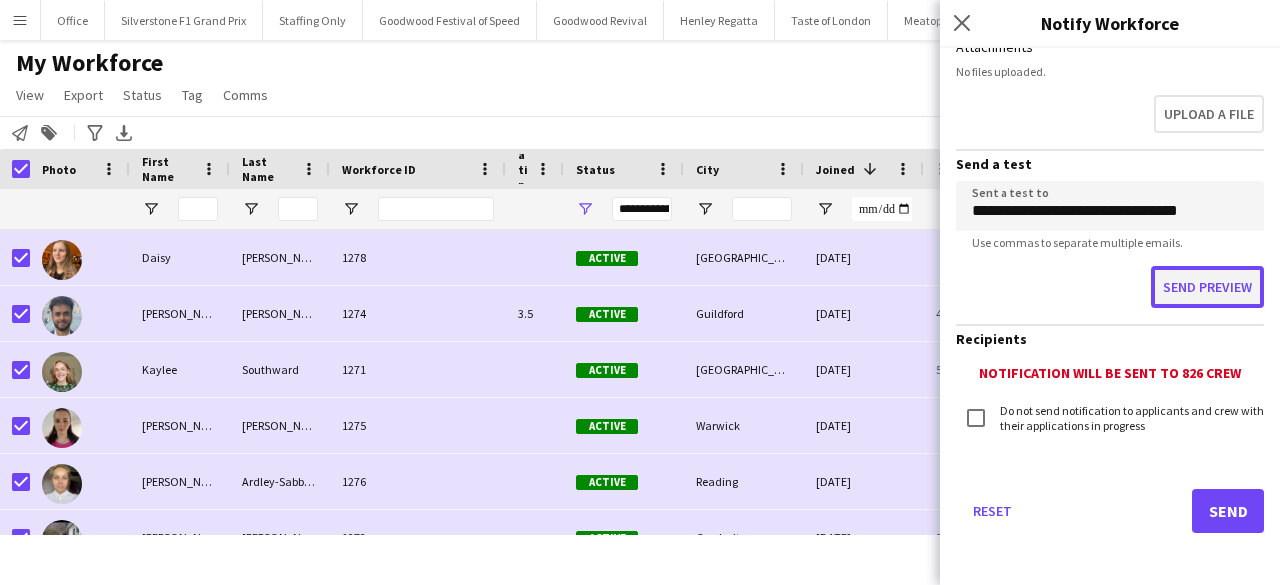 click on "Send preview" 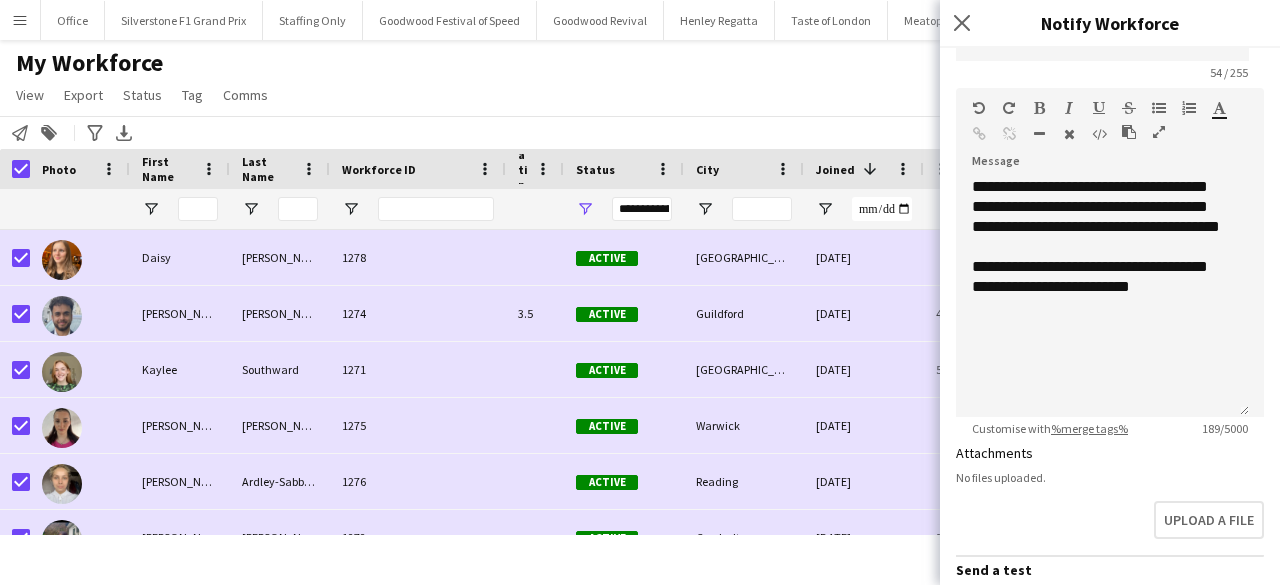 scroll, scrollTop: 220, scrollLeft: 0, axis: vertical 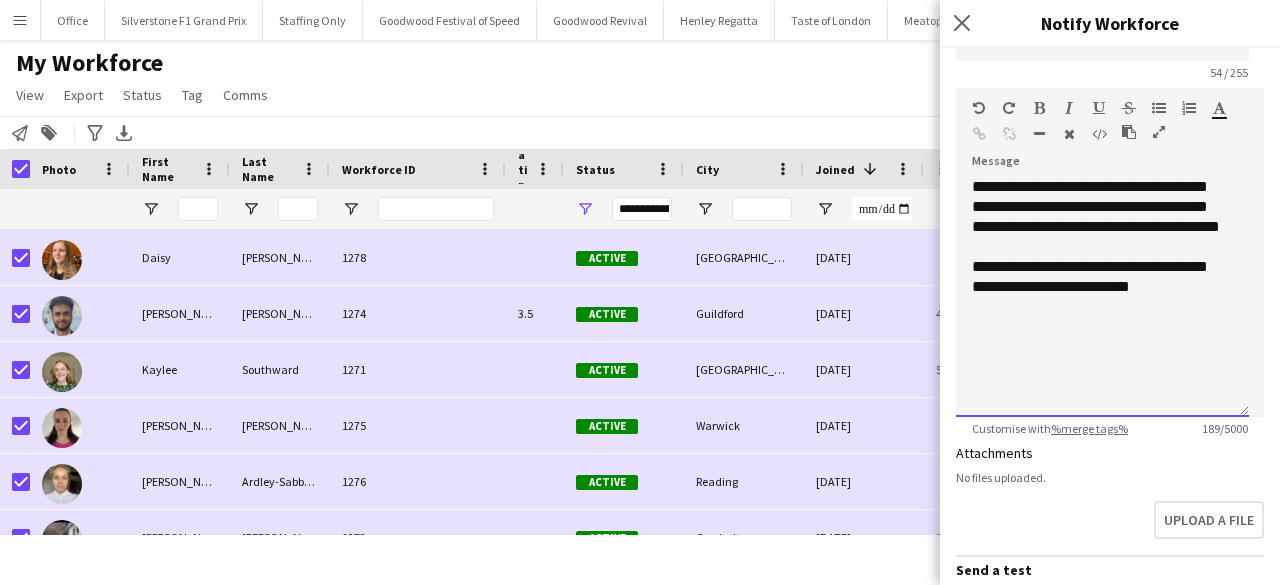 click on "**********" 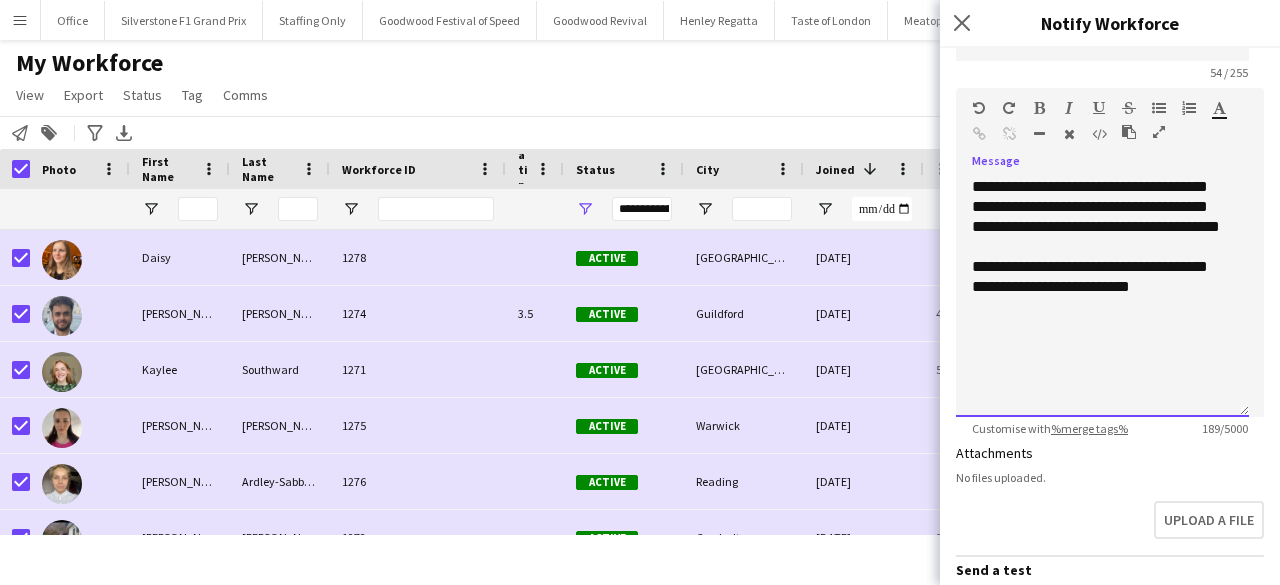 type 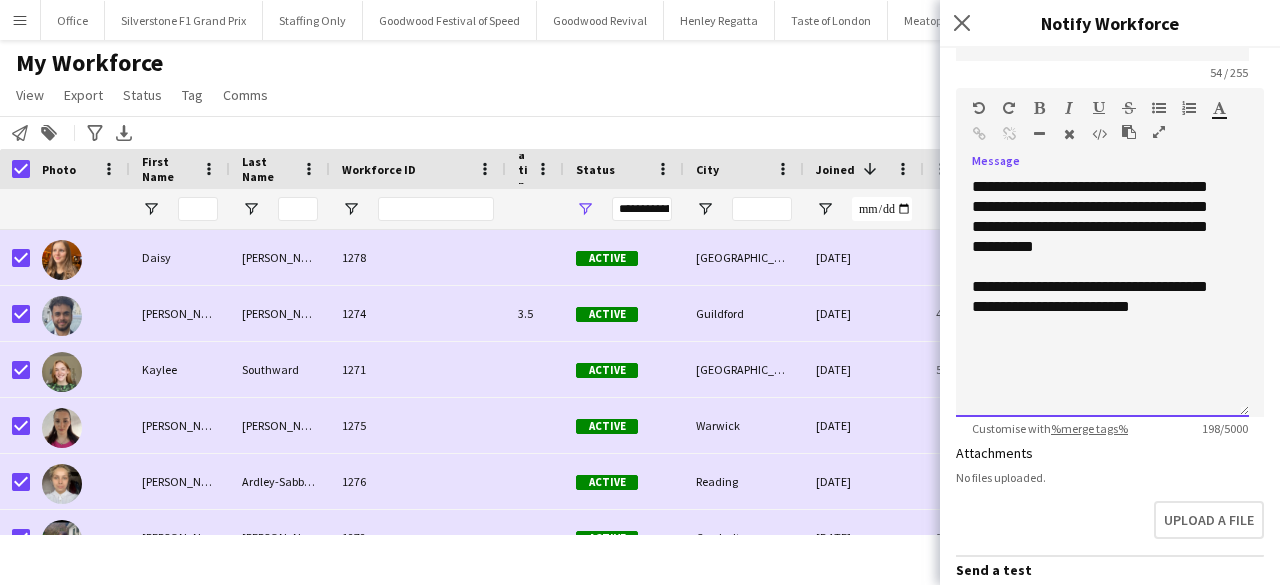 drag, startPoint x: 1020, startPoint y: 227, endPoint x: 1007, endPoint y: 227, distance: 13 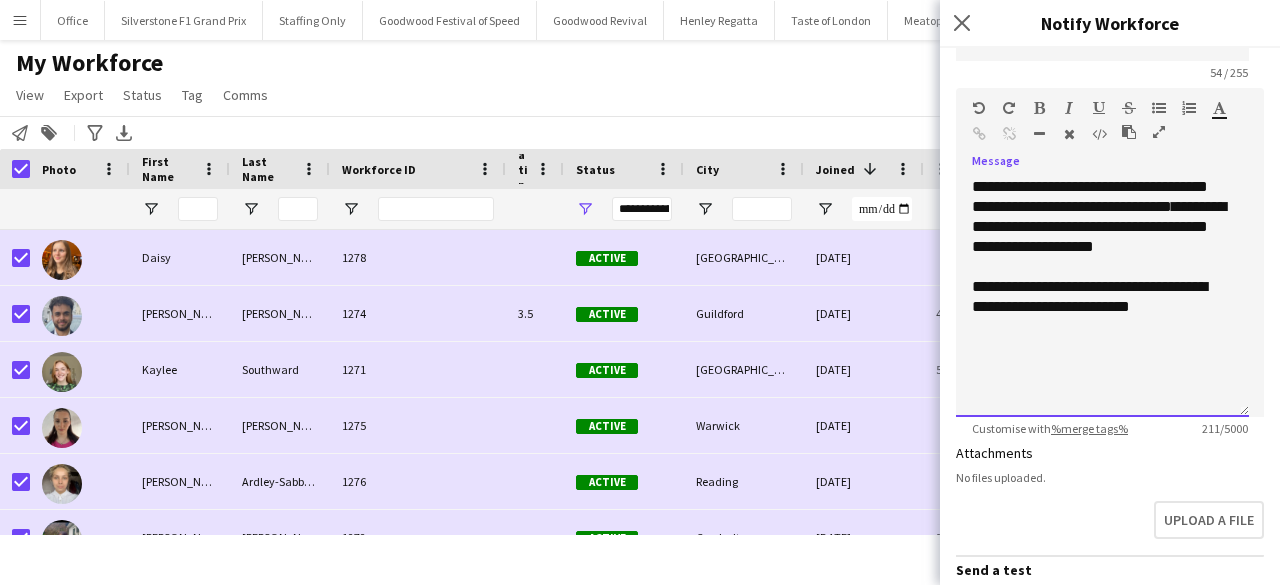 click on "**********" 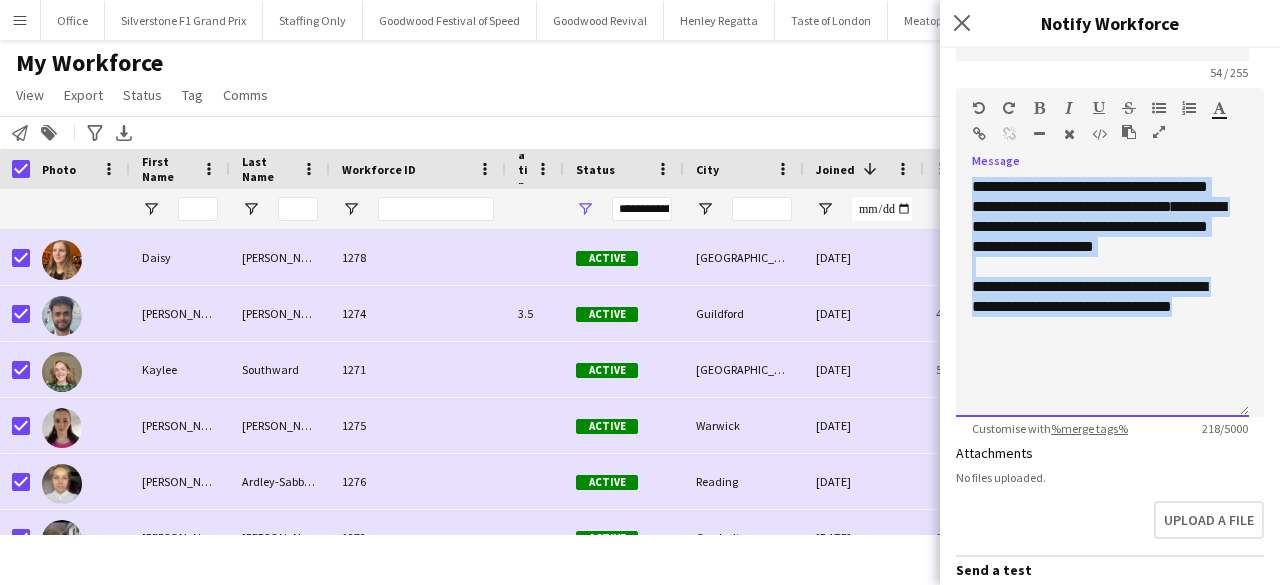 drag, startPoint x: 968, startPoint y: 187, endPoint x: 1240, endPoint y: 337, distance: 310.61874 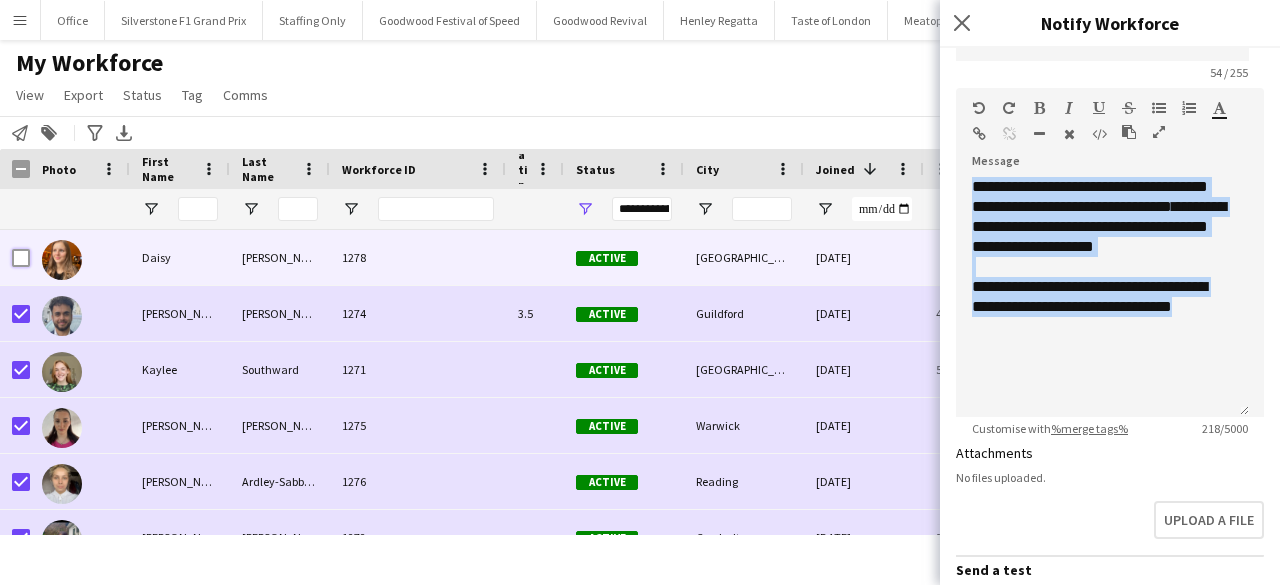 scroll, scrollTop: 41, scrollLeft: 0, axis: vertical 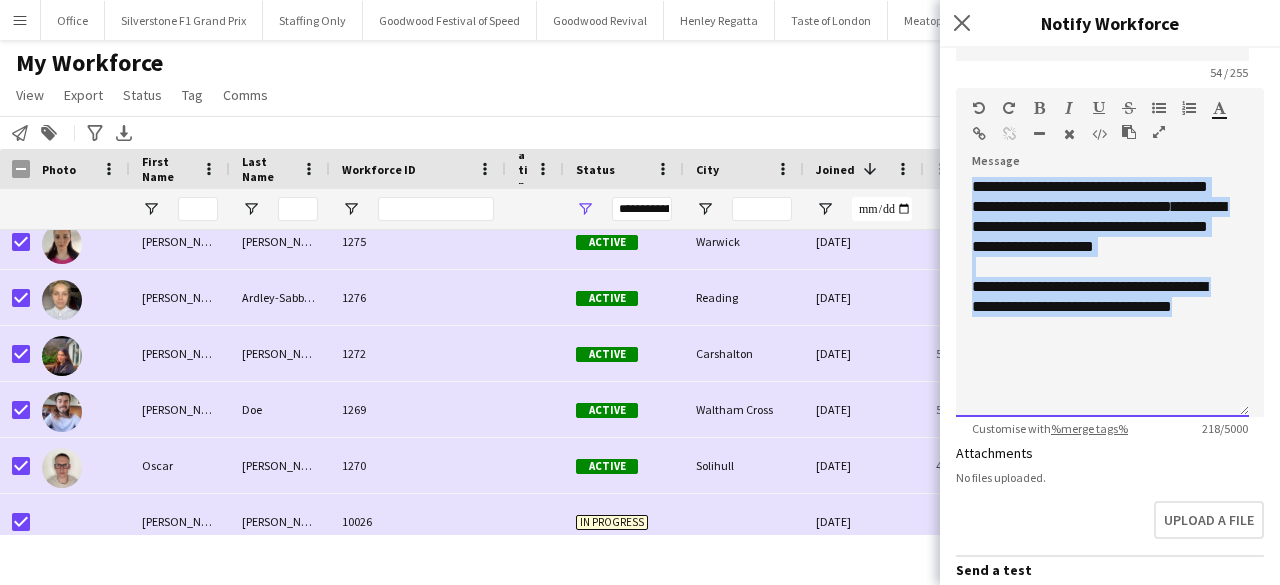 click on "**********" 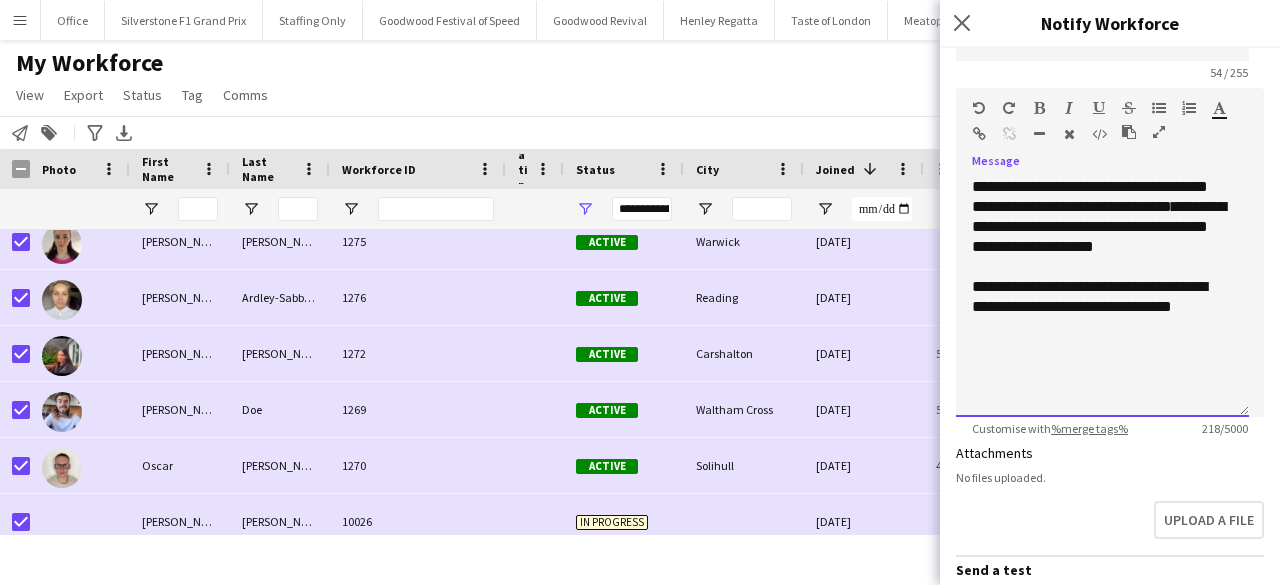 click on "**********" 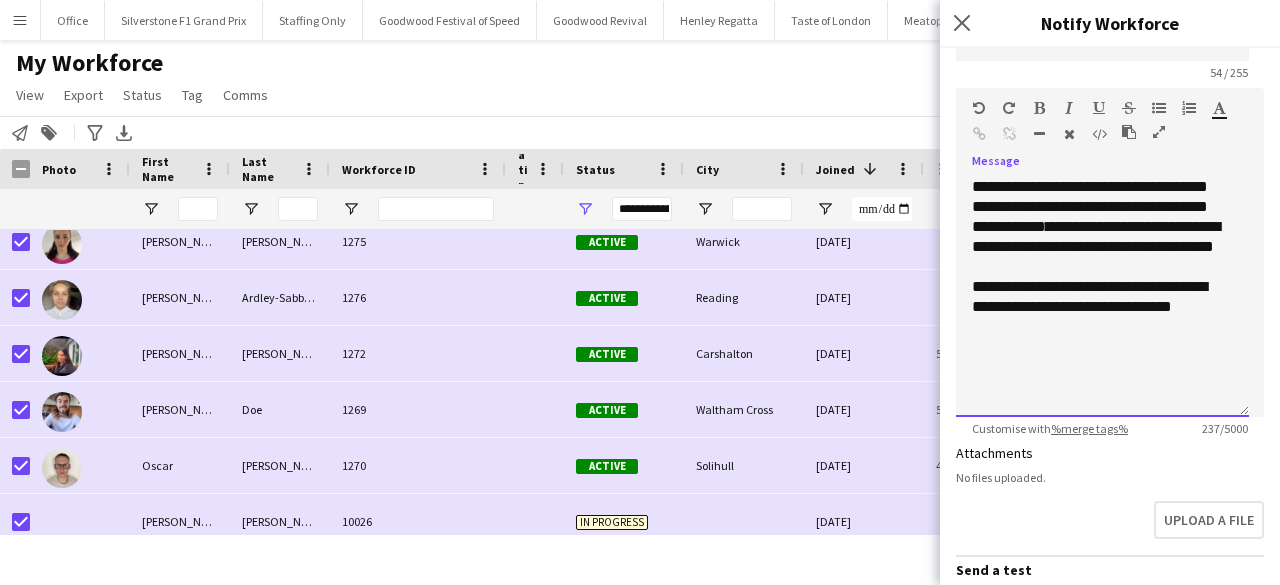click on "**********" 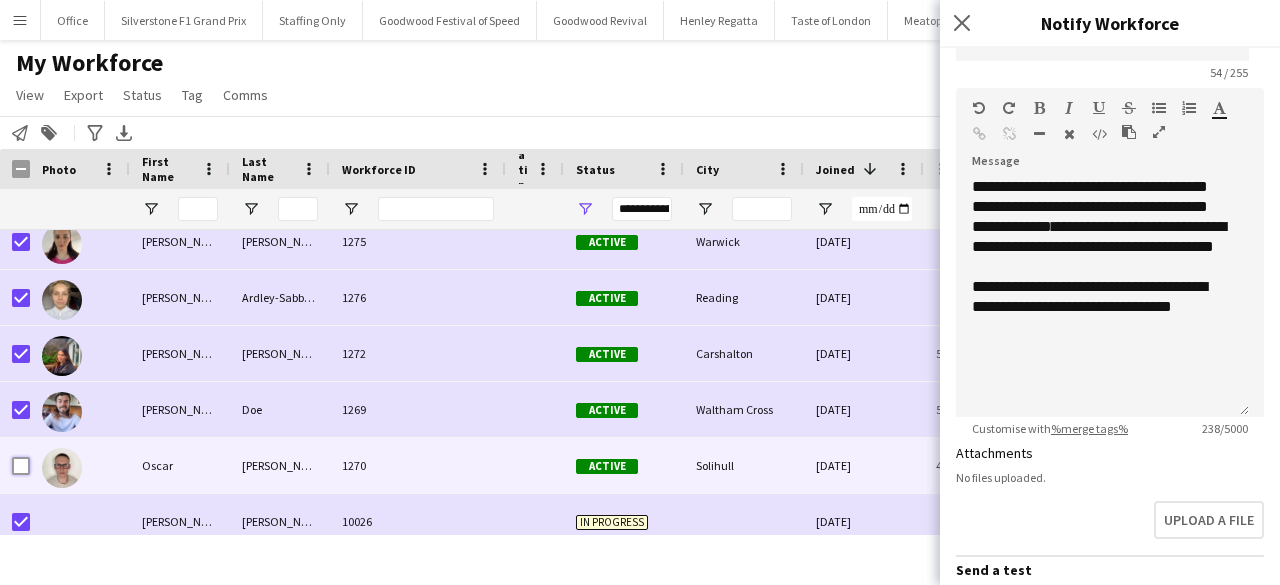 scroll, scrollTop: 244, scrollLeft: 0, axis: vertical 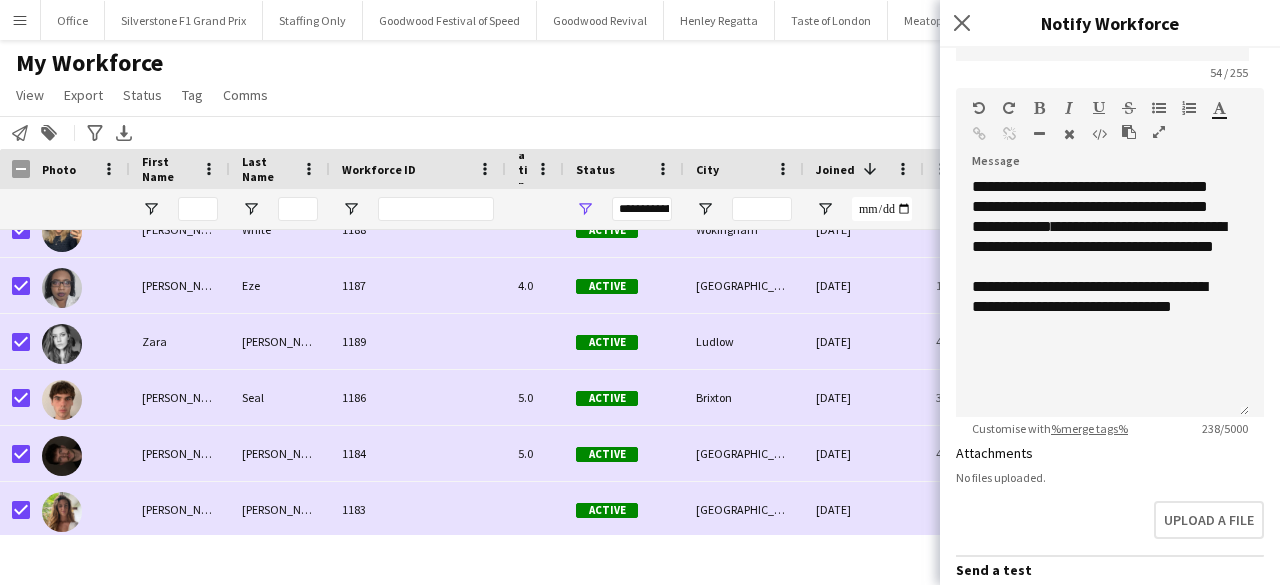 click on "Workforce ID" at bounding box center (379, 169) 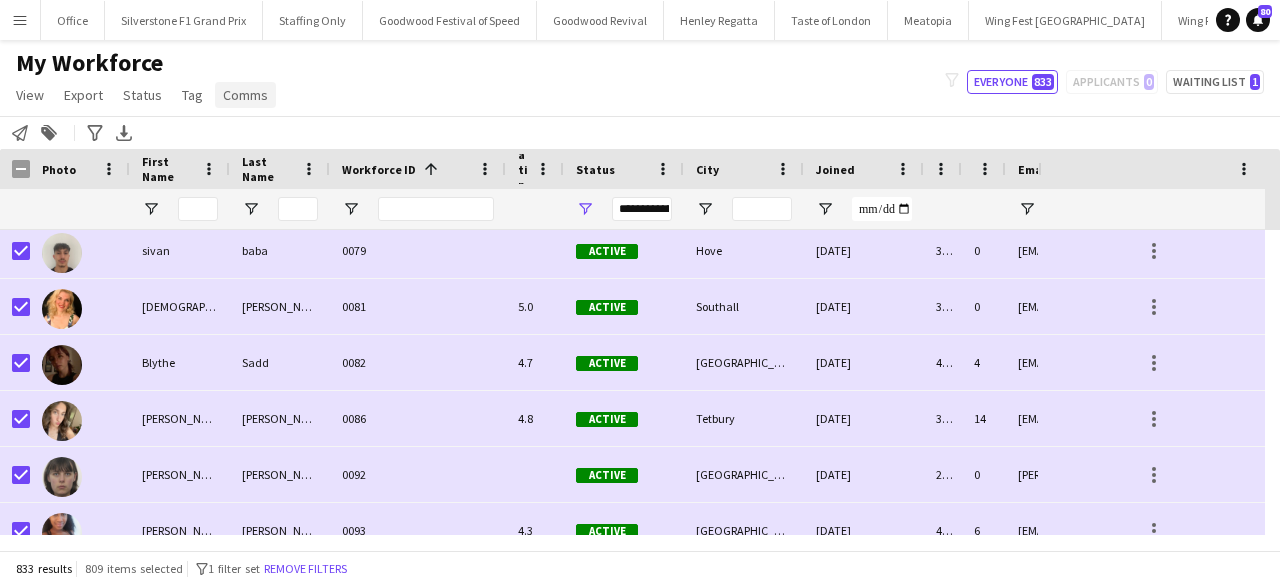 click on "Comms" 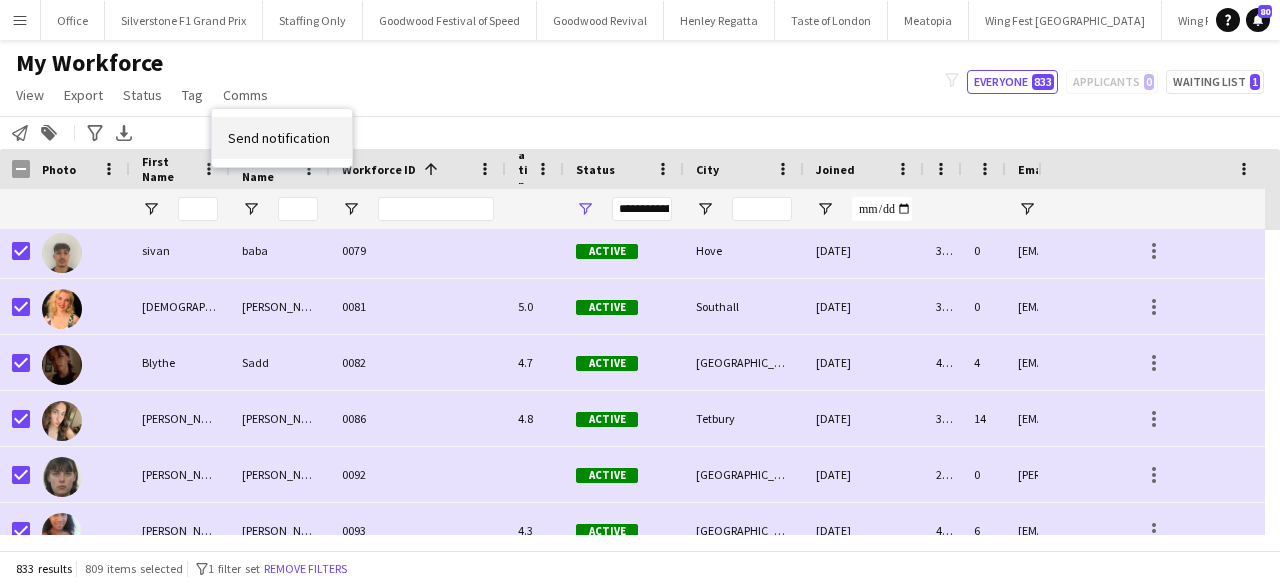 click on "Send notification" at bounding box center (279, 138) 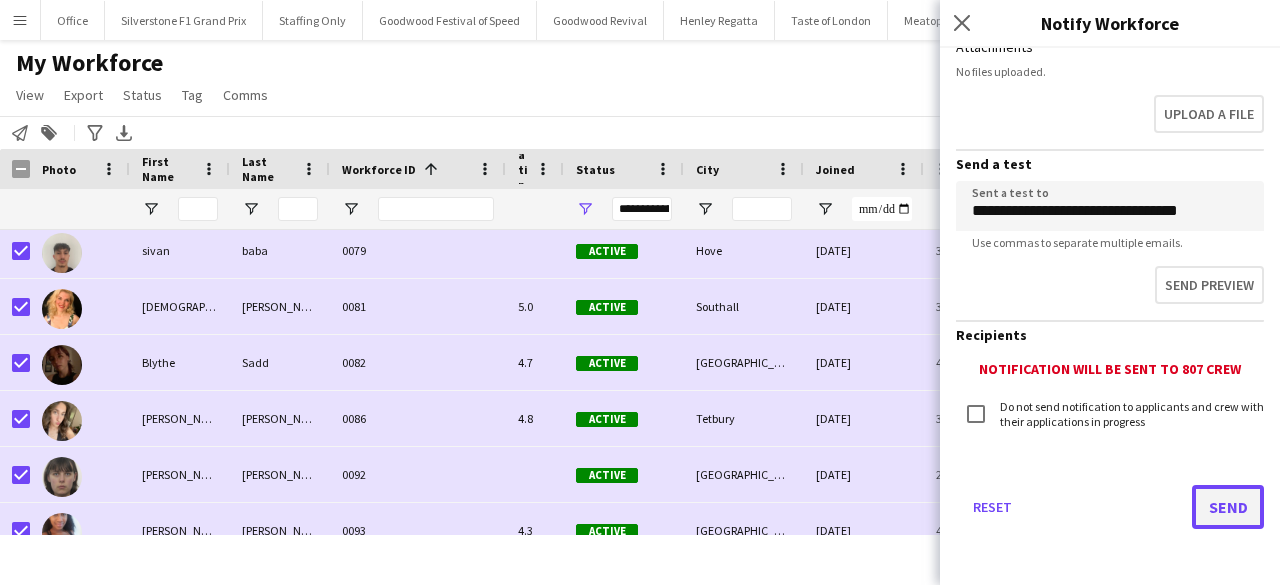 click on "Send" 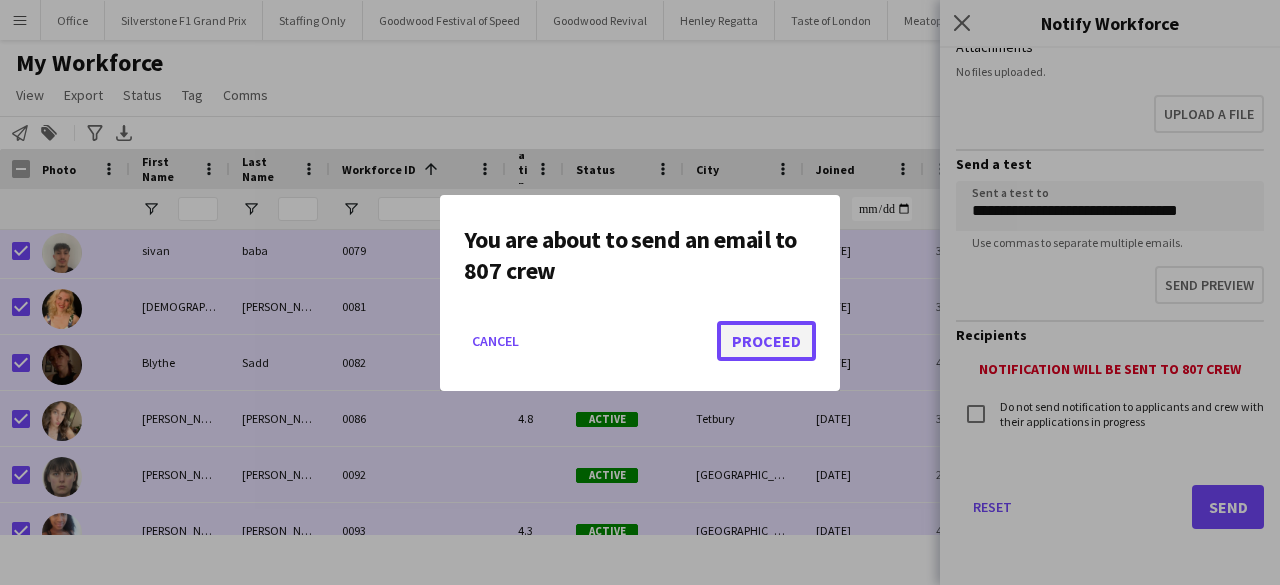 click on "Proceed" 